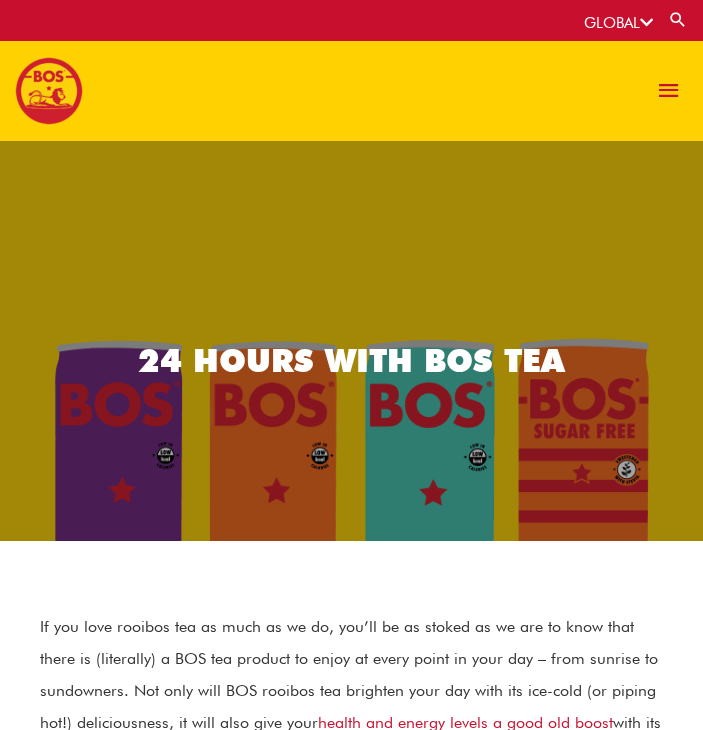 scroll, scrollTop: 0, scrollLeft: 0, axis: both 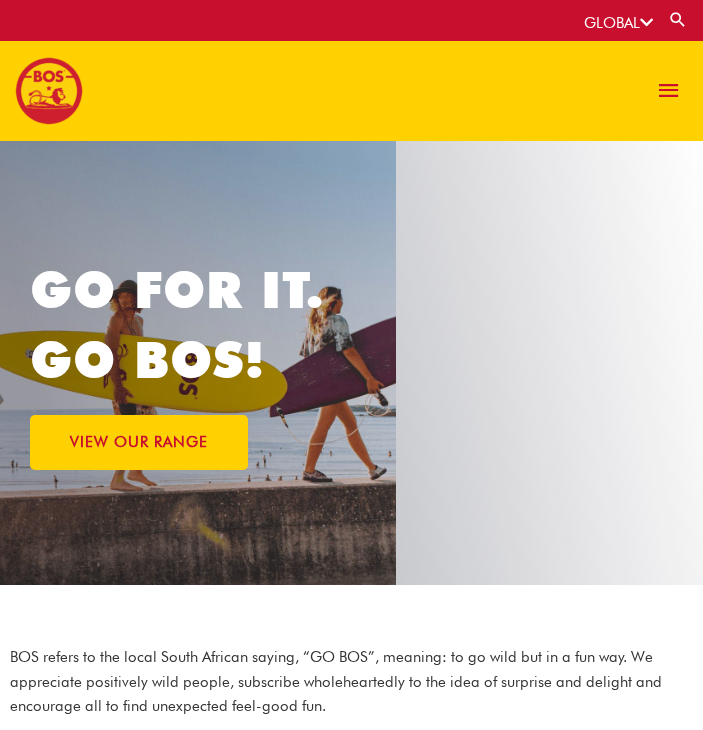 click at bounding box center (646, 22) 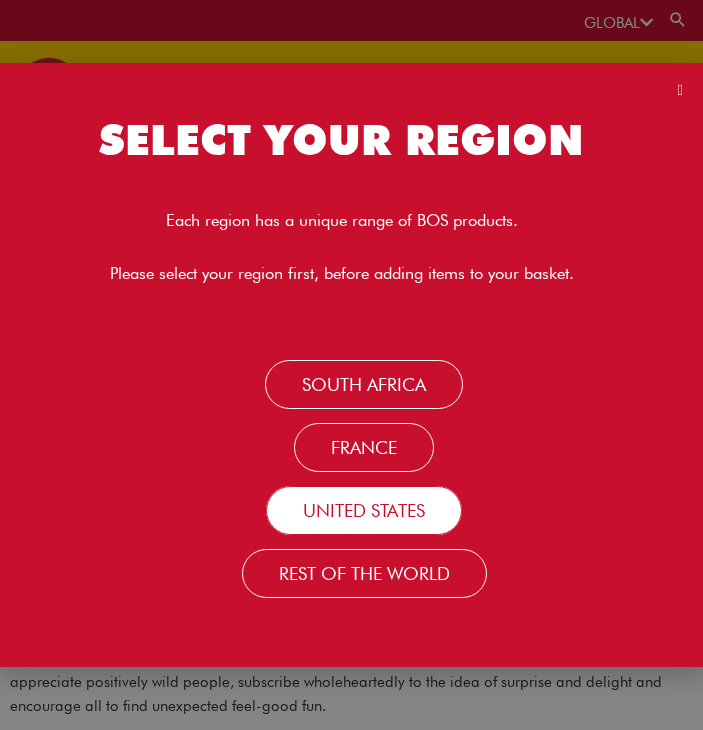 click on "United States" at bounding box center (364, 510) 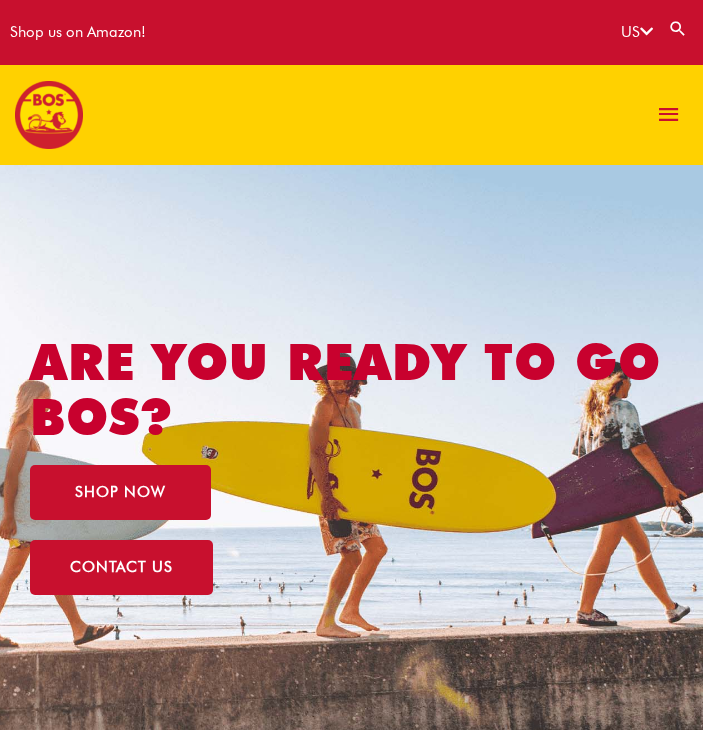 scroll, scrollTop: 0, scrollLeft: 0, axis: both 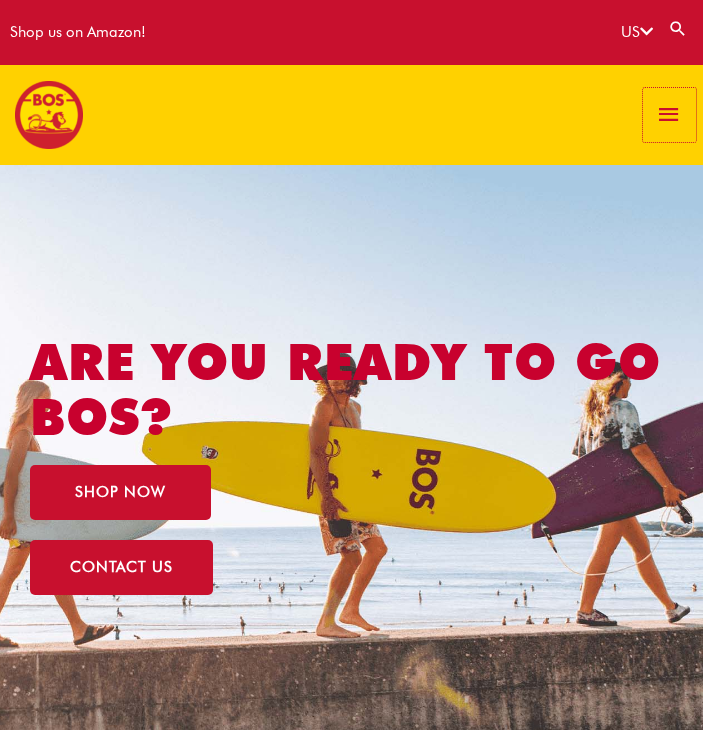 click at bounding box center (669, 115) 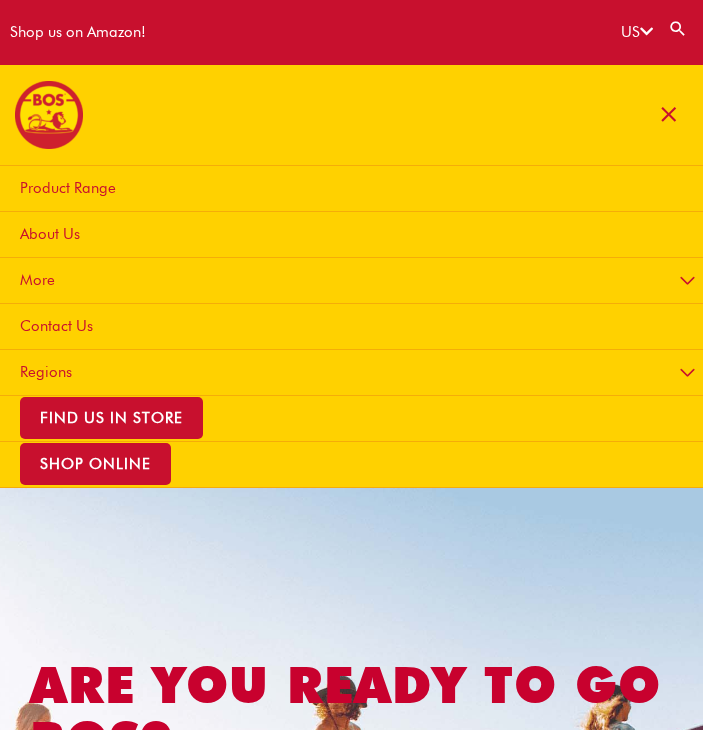 click on "About Us" at bounding box center [50, 234] 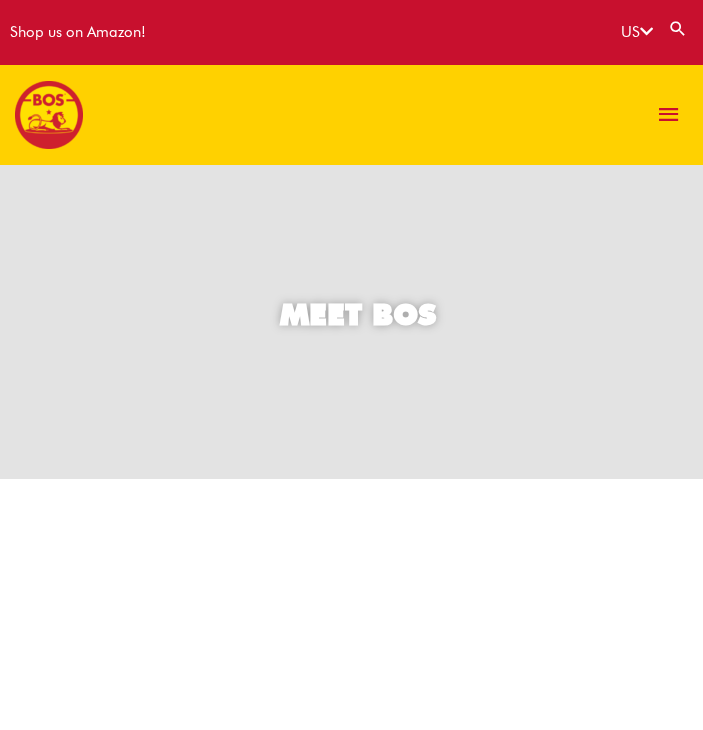scroll, scrollTop: 0, scrollLeft: 0, axis: both 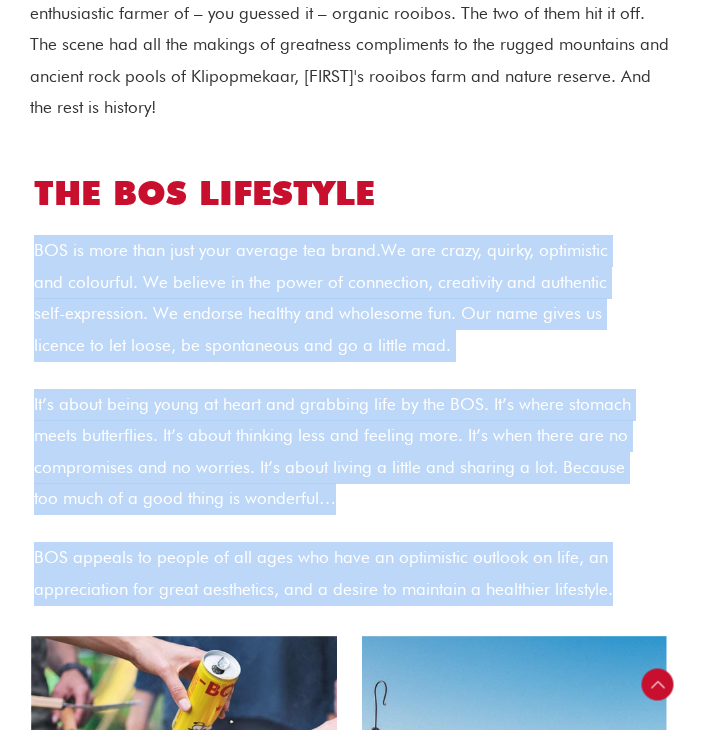 drag, startPoint x: 34, startPoint y: 244, endPoint x: 620, endPoint y: 607, distance: 689.32214 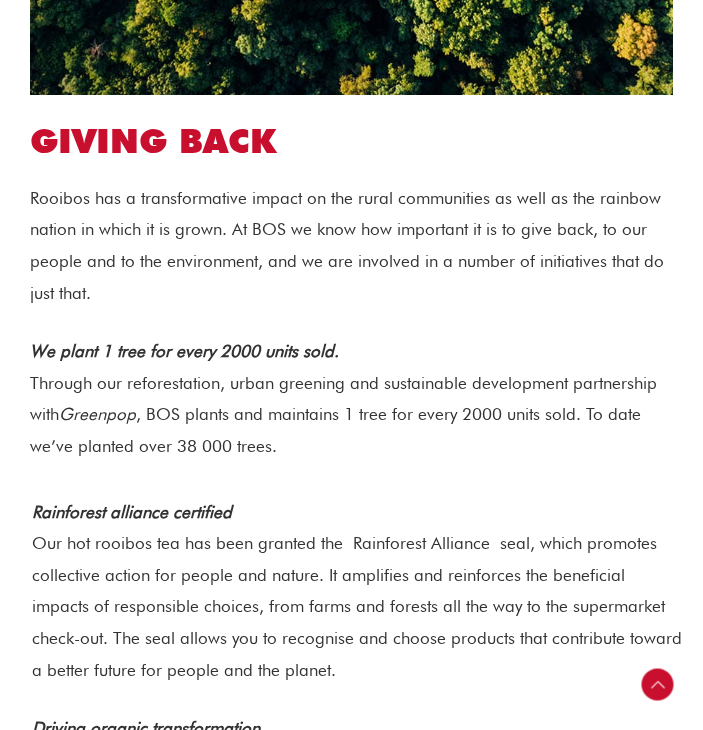 scroll, scrollTop: 2900, scrollLeft: 0, axis: vertical 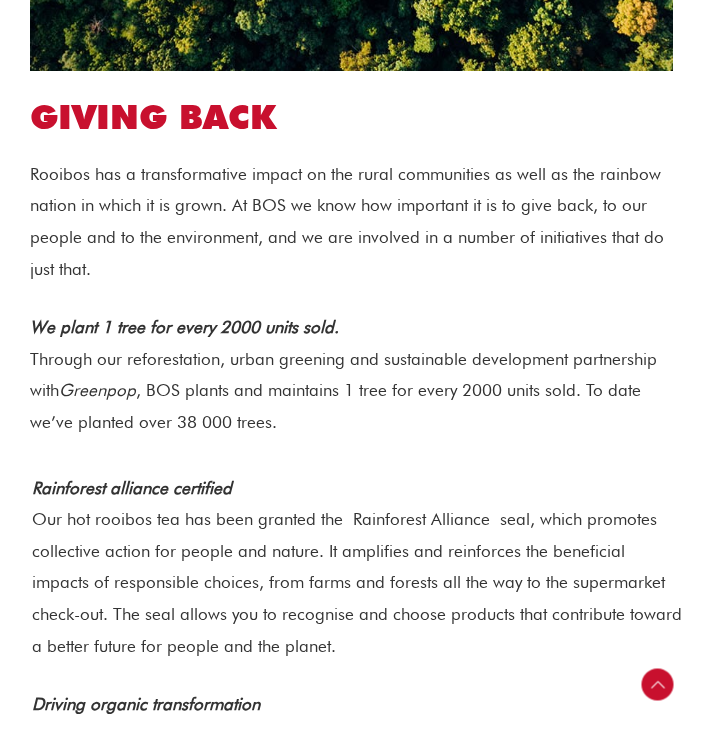 click on "Rooibos has a transformative impact on the rural communities as well as the rainbow nation in which it is grown.​ At BOS we know how important it is to give back, to our people and to the environment, and we are involved in a number of initiatives that do just that." at bounding box center (351, 222) 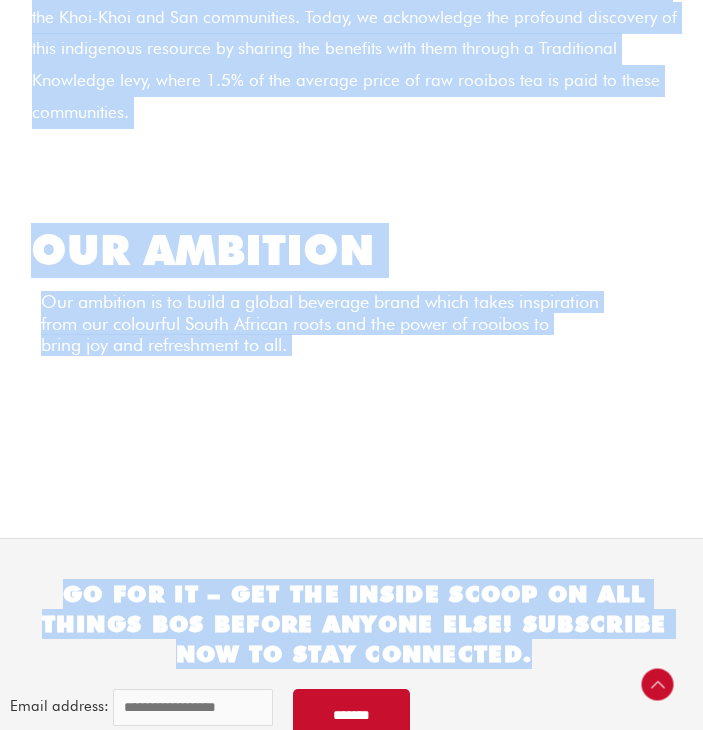 scroll, scrollTop: 3844, scrollLeft: 0, axis: vertical 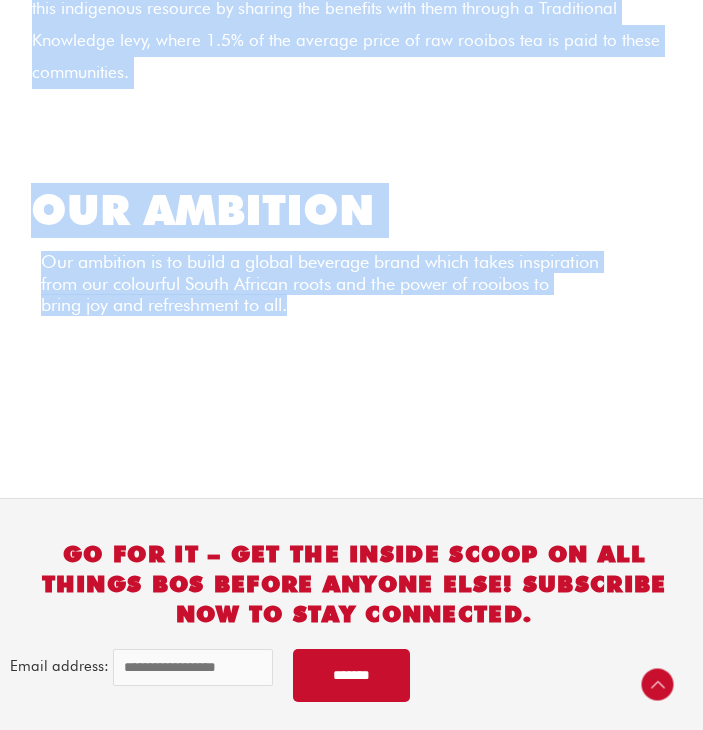 drag, startPoint x: 28, startPoint y: 169, endPoint x: 478, endPoint y: 426, distance: 518.21716 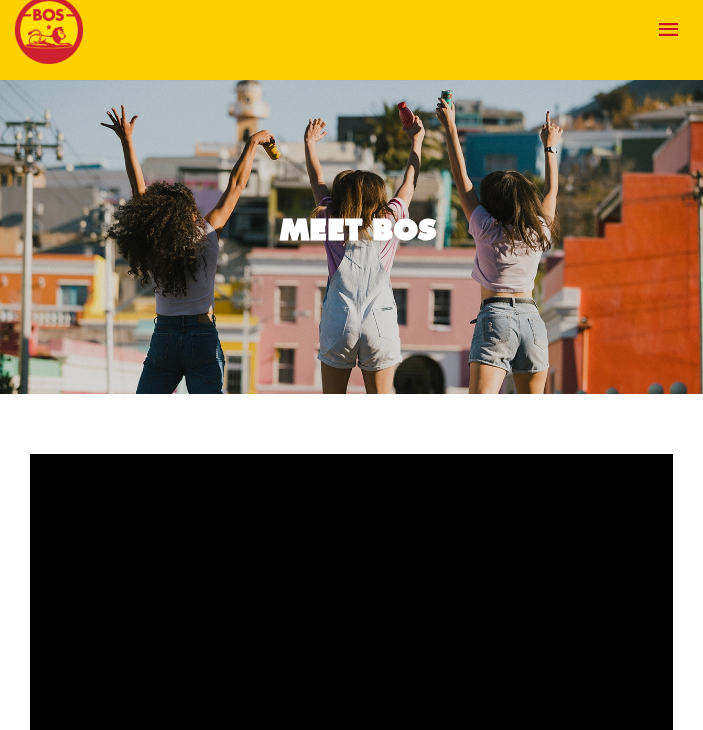 scroll, scrollTop: 0, scrollLeft: 0, axis: both 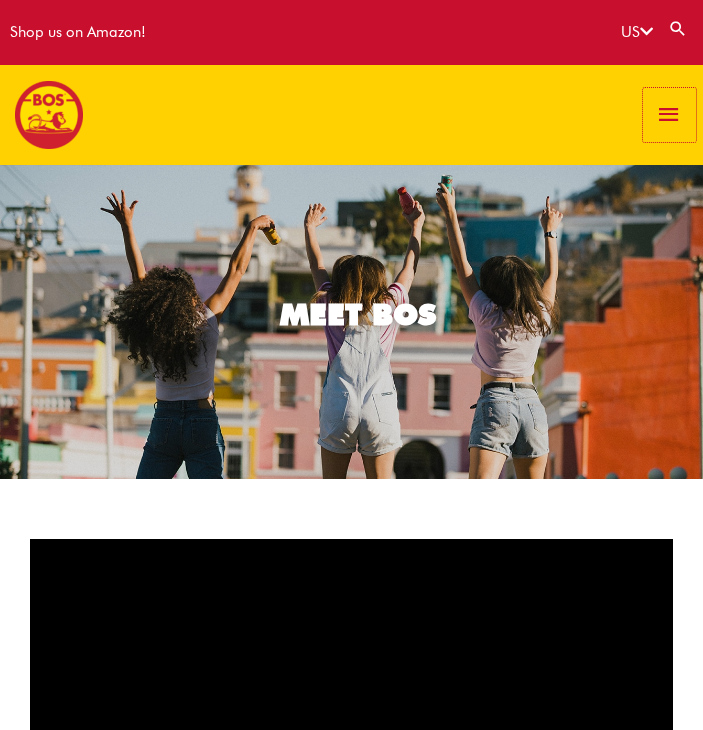 click at bounding box center (669, 115) 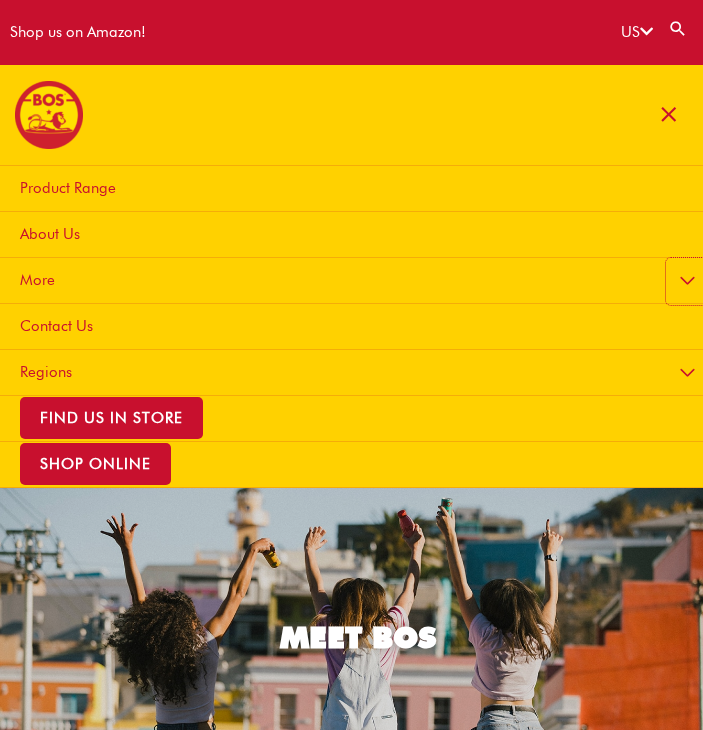 click on "Menu Toggle" at bounding box center [687, 281] 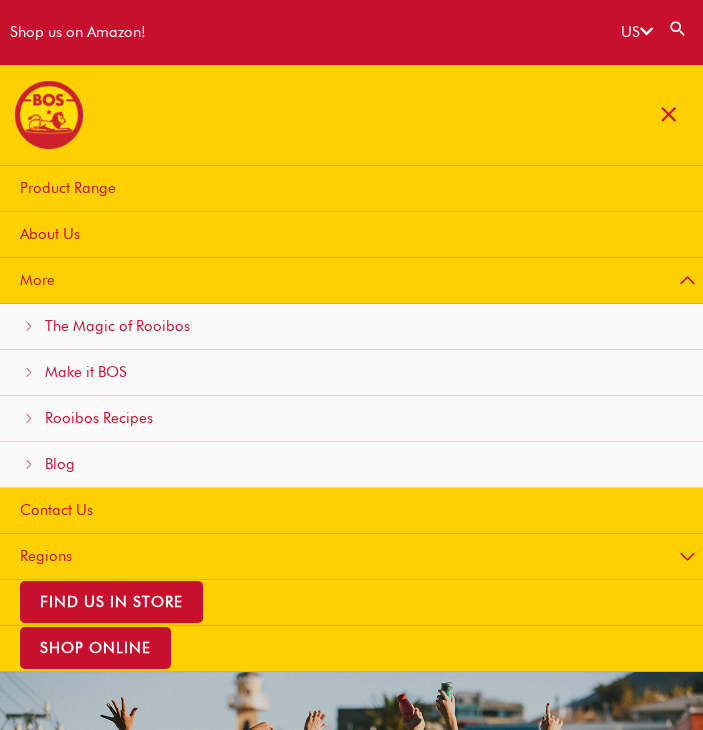 click on "The Magic of Rooibos" at bounding box center (117, 326) 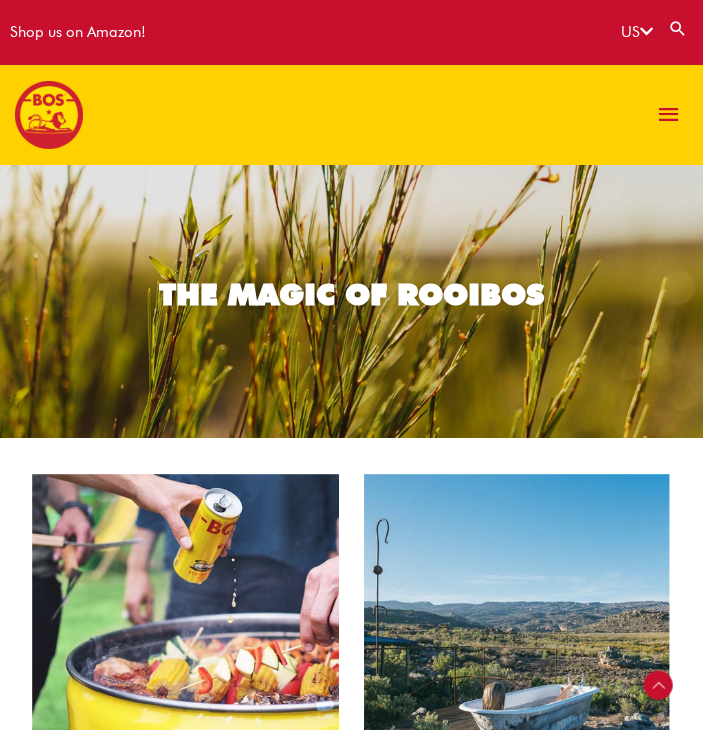 scroll, scrollTop: 431, scrollLeft: 0, axis: vertical 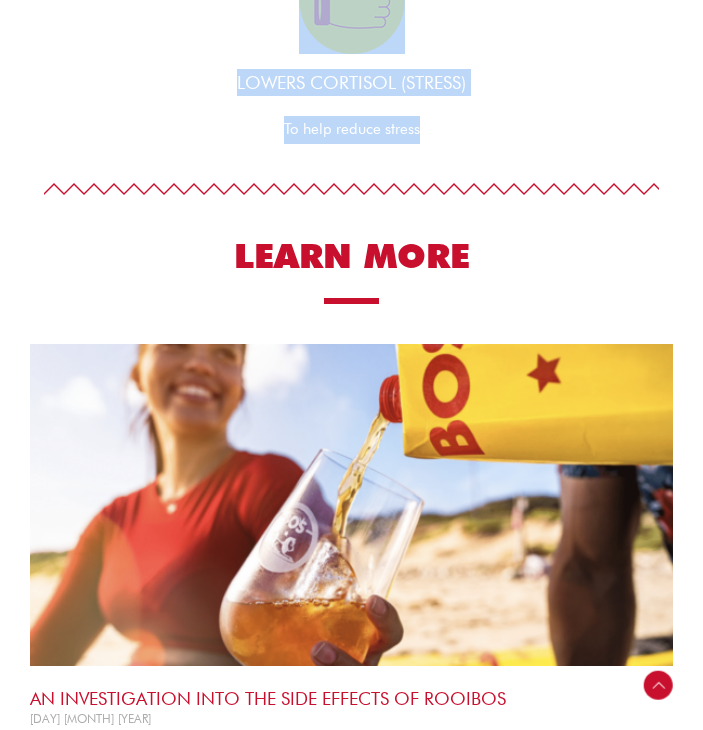 drag, startPoint x: 27, startPoint y: 155, endPoint x: 504, endPoint y: 145, distance: 477.1048 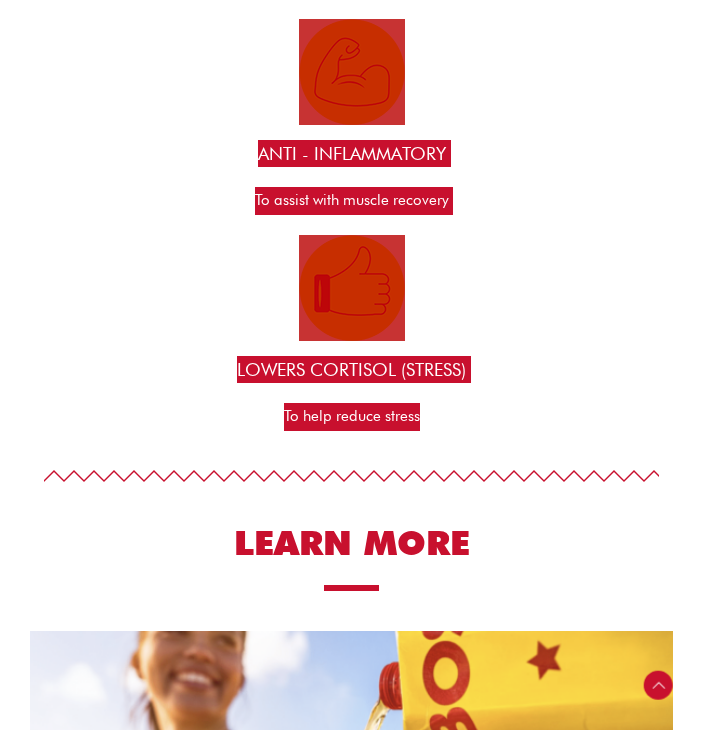 scroll, scrollTop: 2525, scrollLeft: 0, axis: vertical 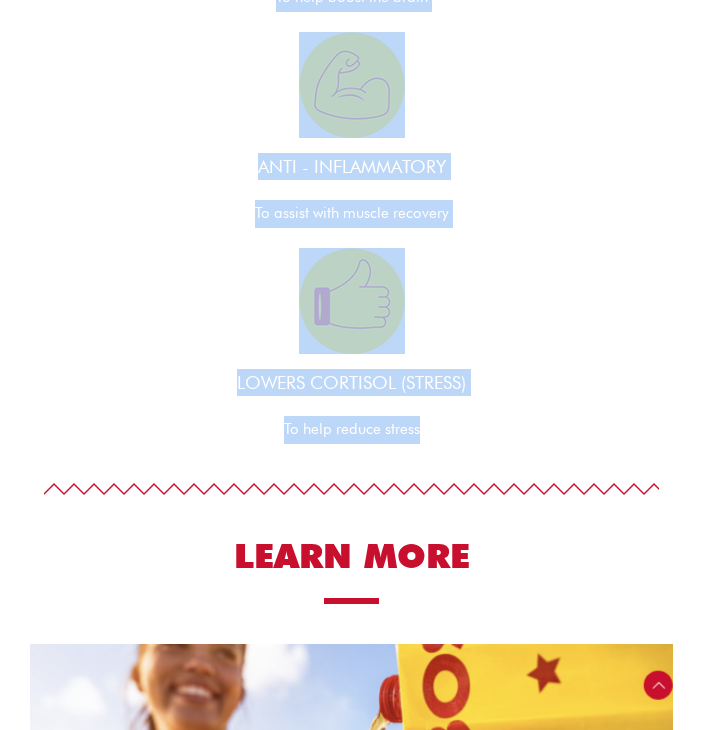 click on "LOWERS CORTISOL (stress) To help reduce stress" at bounding box center (351, 346) 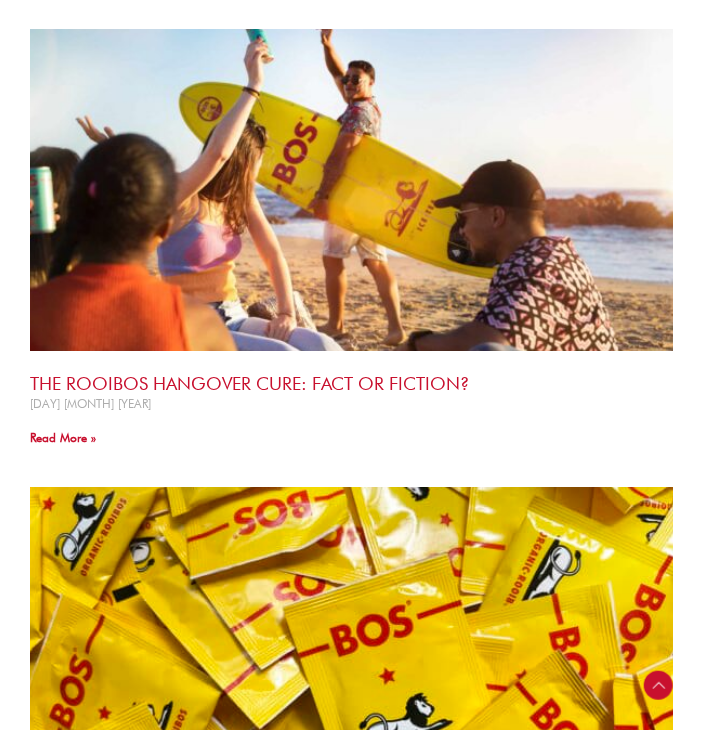 scroll, scrollTop: 3525, scrollLeft: 0, axis: vertical 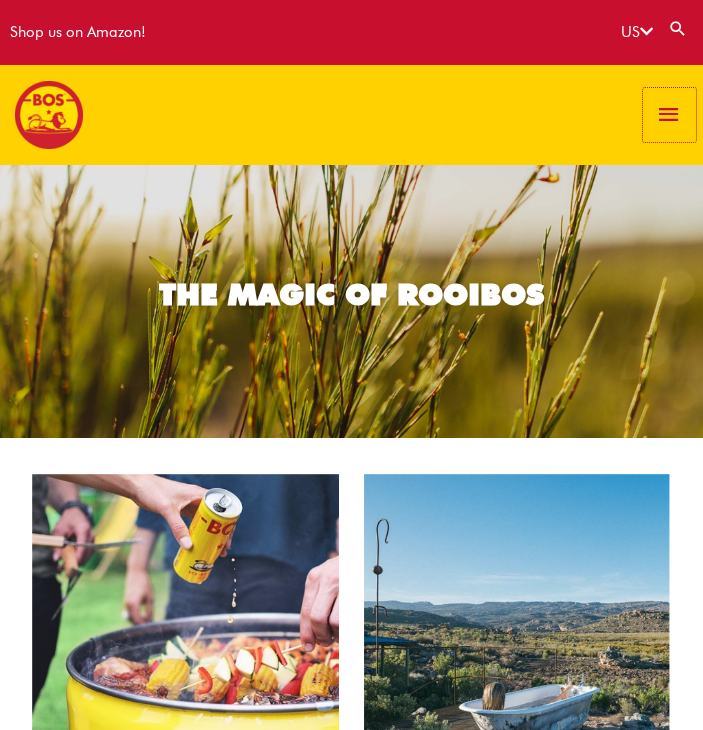 click at bounding box center (669, 115) 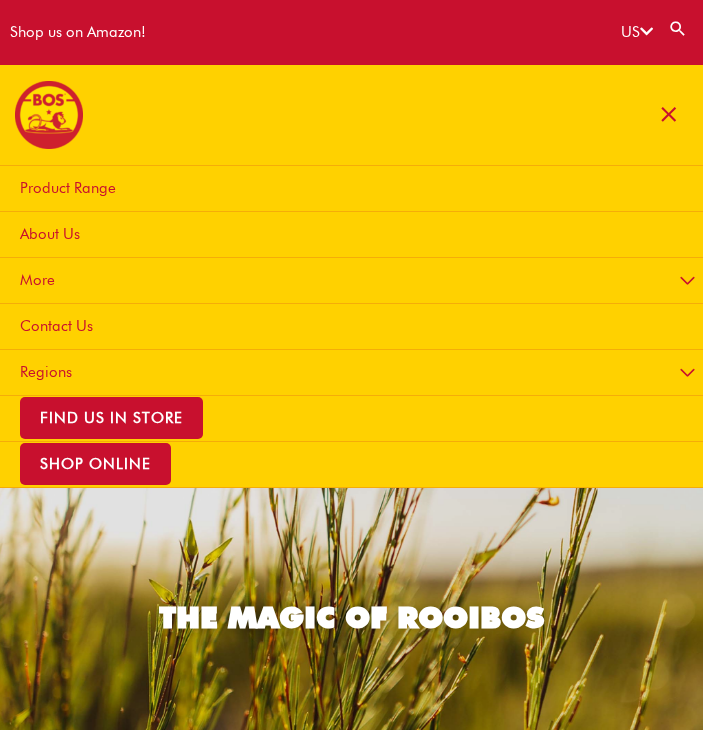 click on "Product Range" at bounding box center [68, 188] 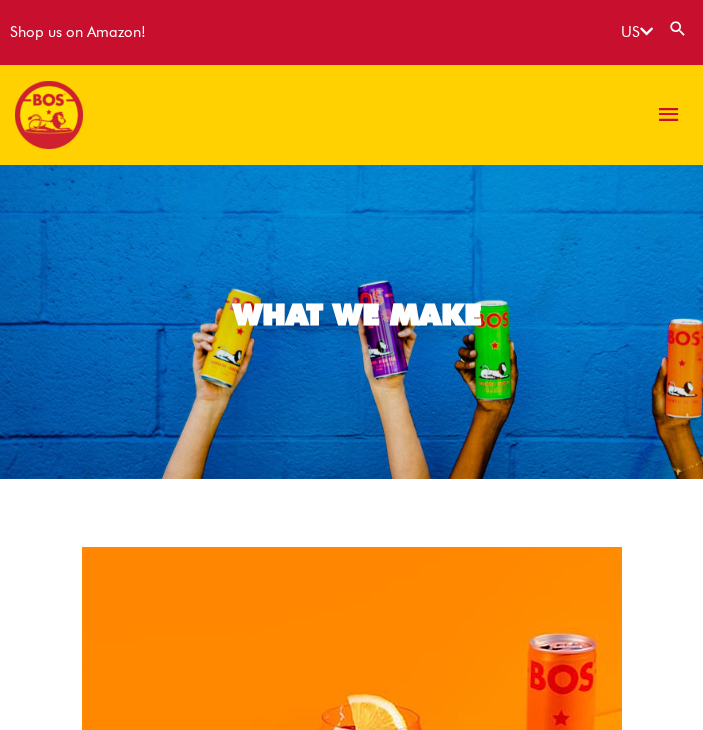 scroll, scrollTop: 0, scrollLeft: 0, axis: both 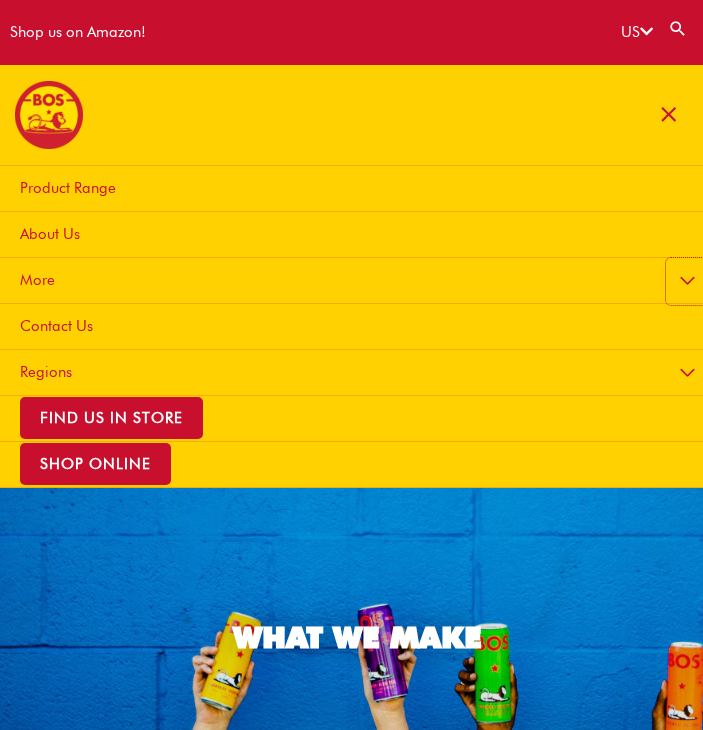 click on "Menu Toggle" at bounding box center (687, 281) 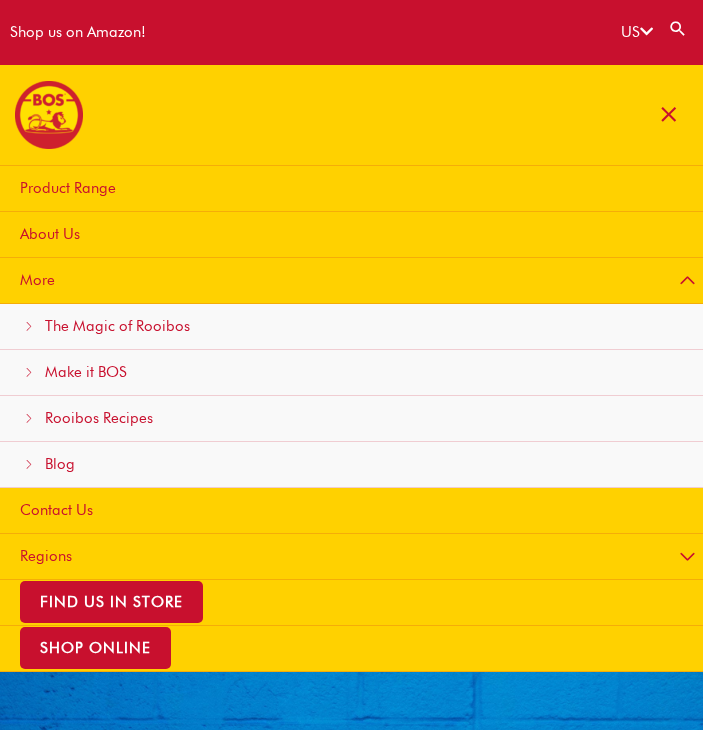 click on "Make it BOS" at bounding box center [86, 372] 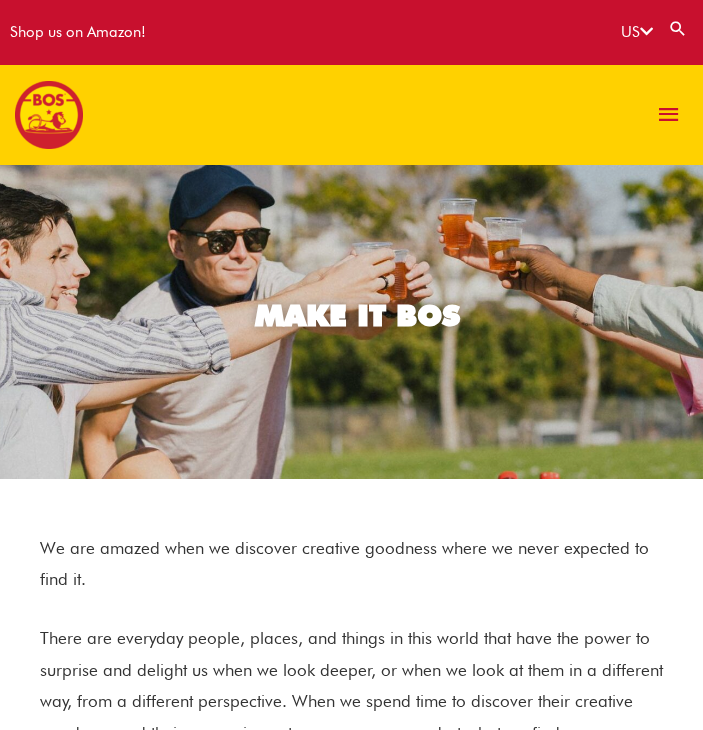 scroll, scrollTop: 0, scrollLeft: 0, axis: both 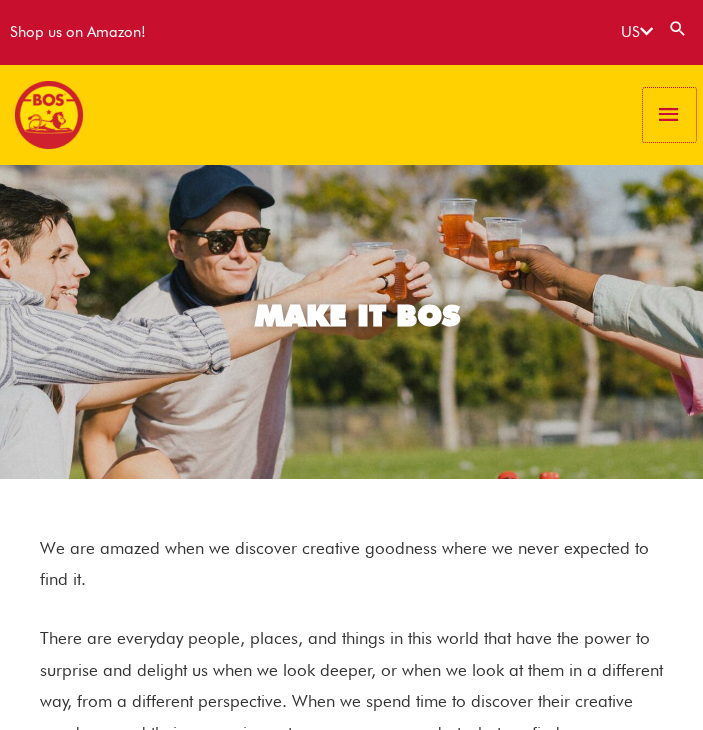 click at bounding box center (669, 115) 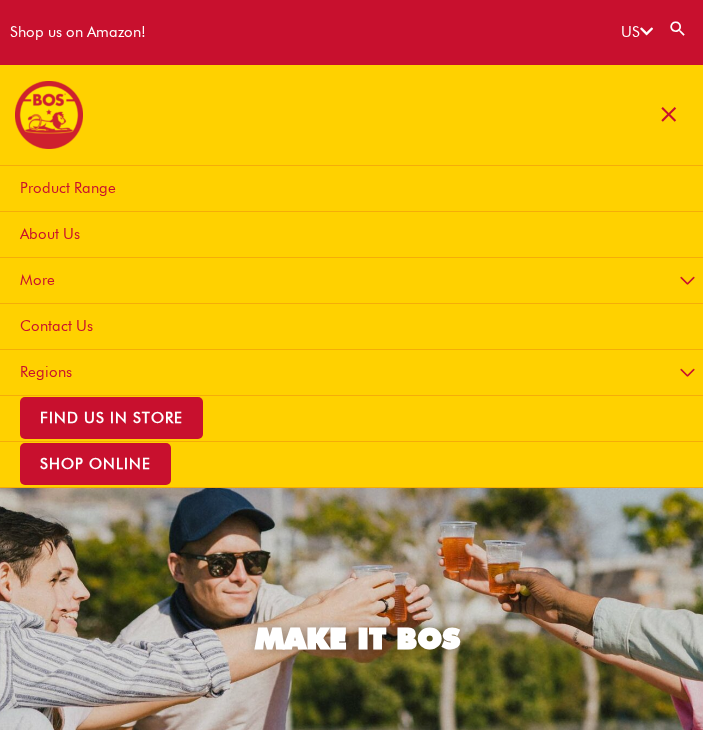 click on "More" at bounding box center (355, 281) 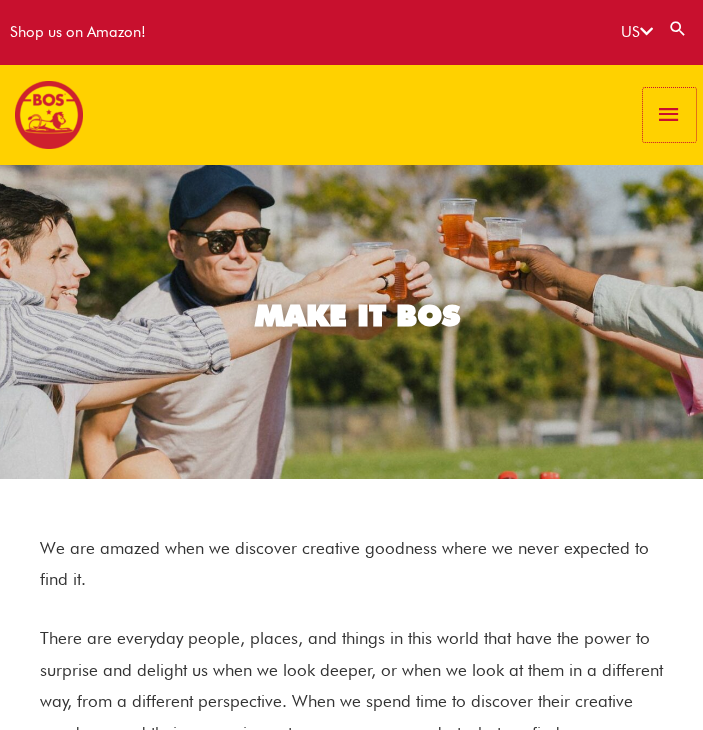 click at bounding box center [669, 115] 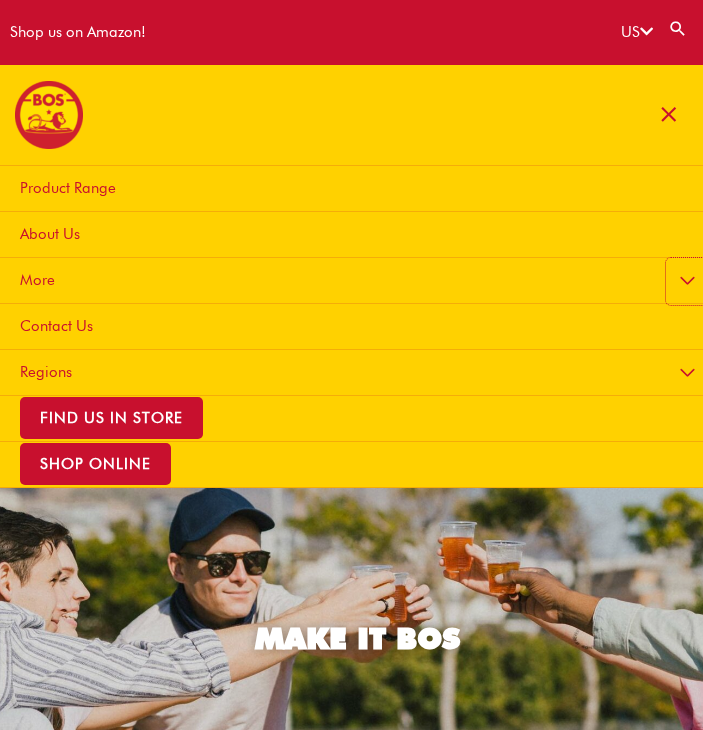 click on "Menu Toggle" at bounding box center [687, 281] 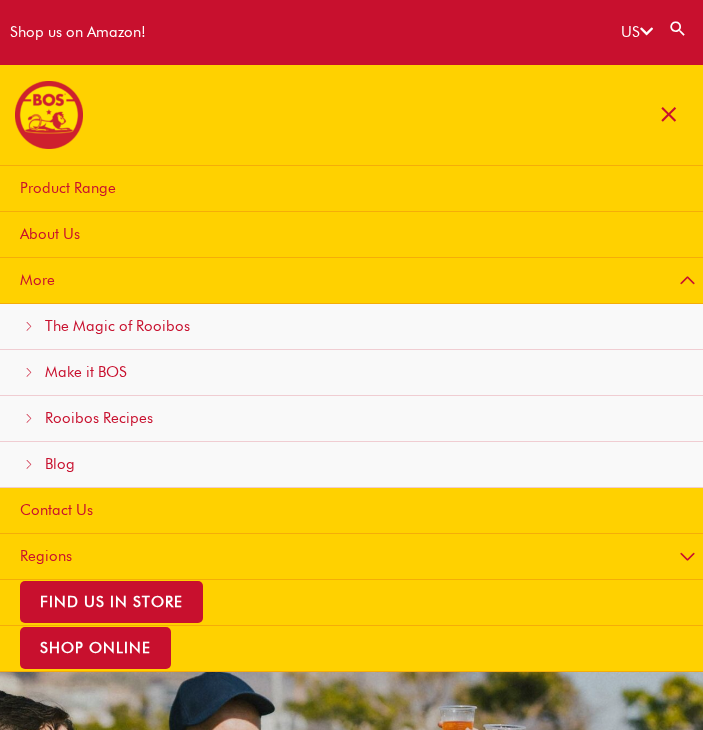 click on "Make it BOS" at bounding box center [355, 373] 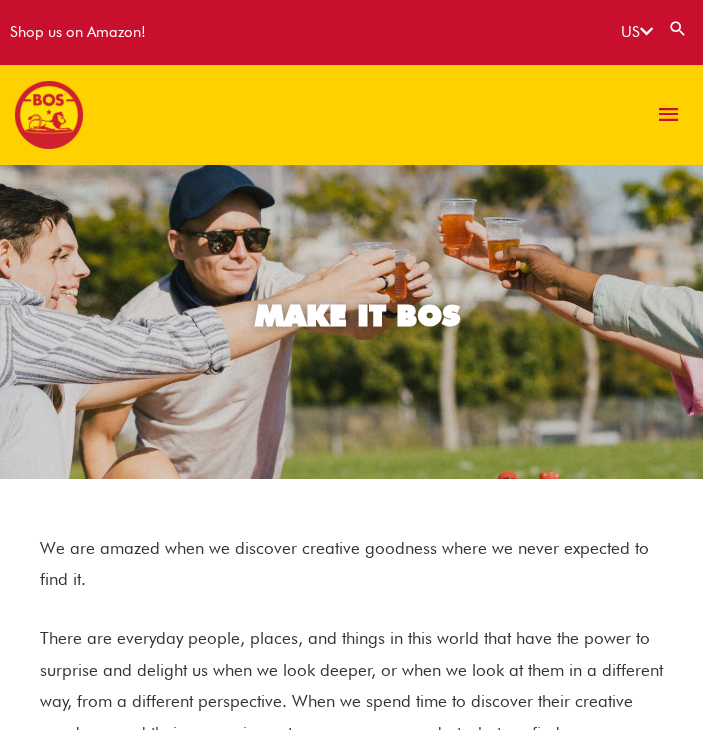 scroll, scrollTop: 0, scrollLeft: 0, axis: both 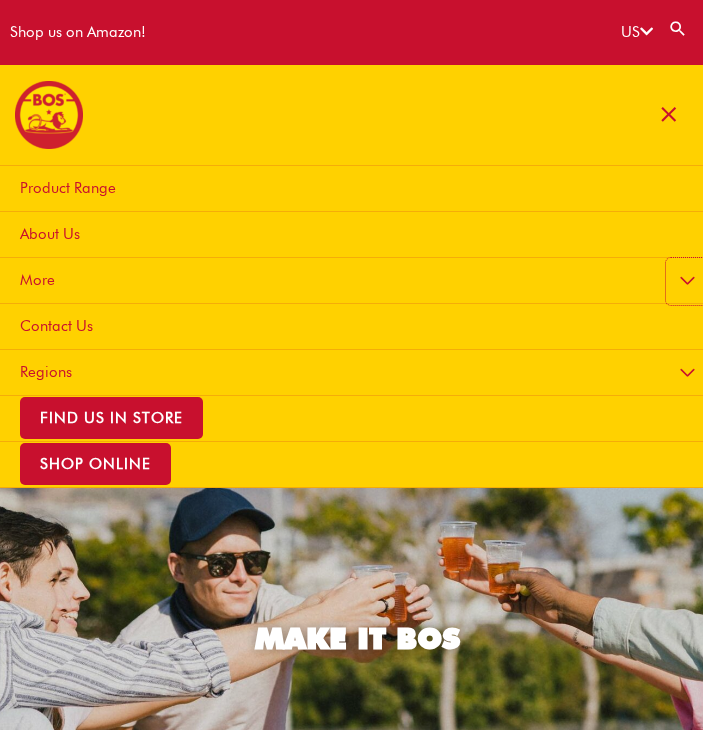 click on "Menu Toggle" at bounding box center [687, 281] 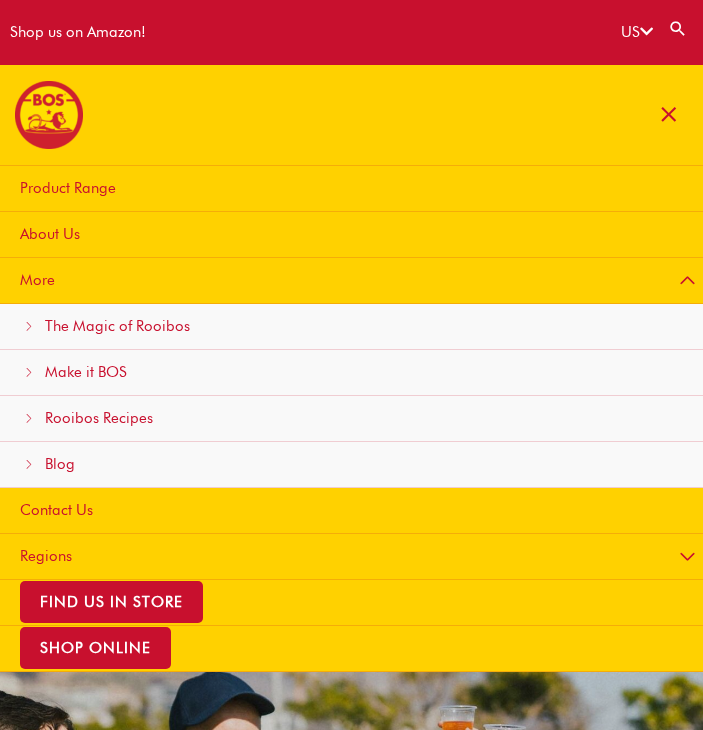 click on "Rooibos Recipes" at bounding box center (355, 419) 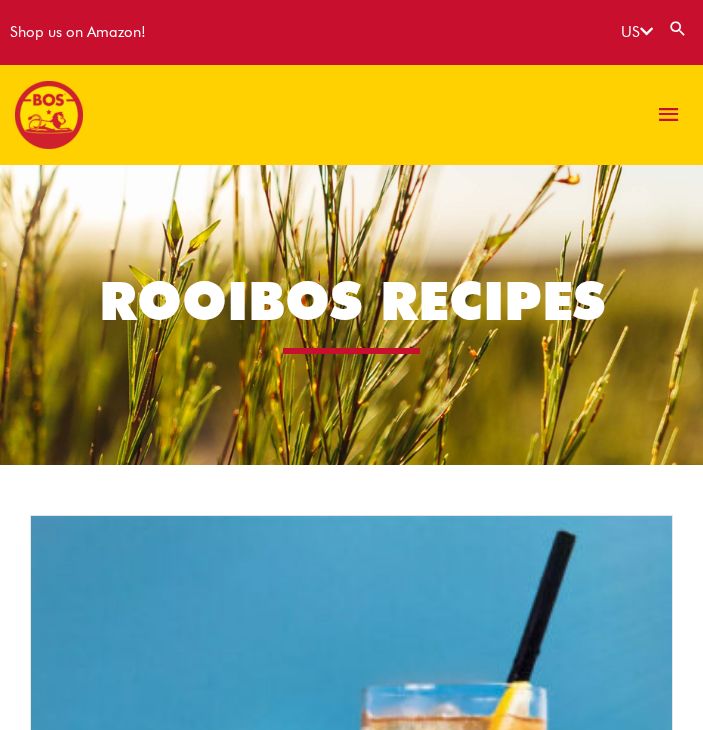 scroll, scrollTop: 0, scrollLeft: 0, axis: both 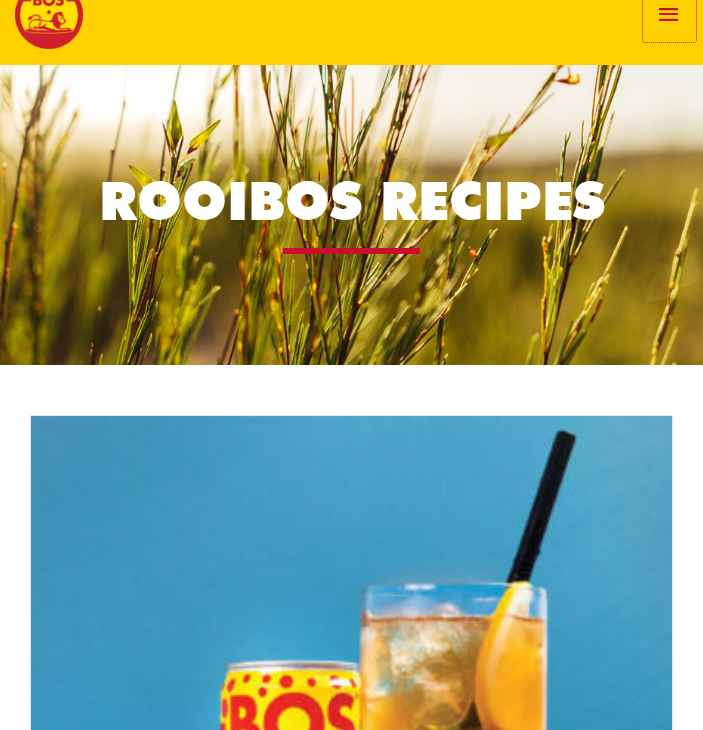 click at bounding box center [669, 15] 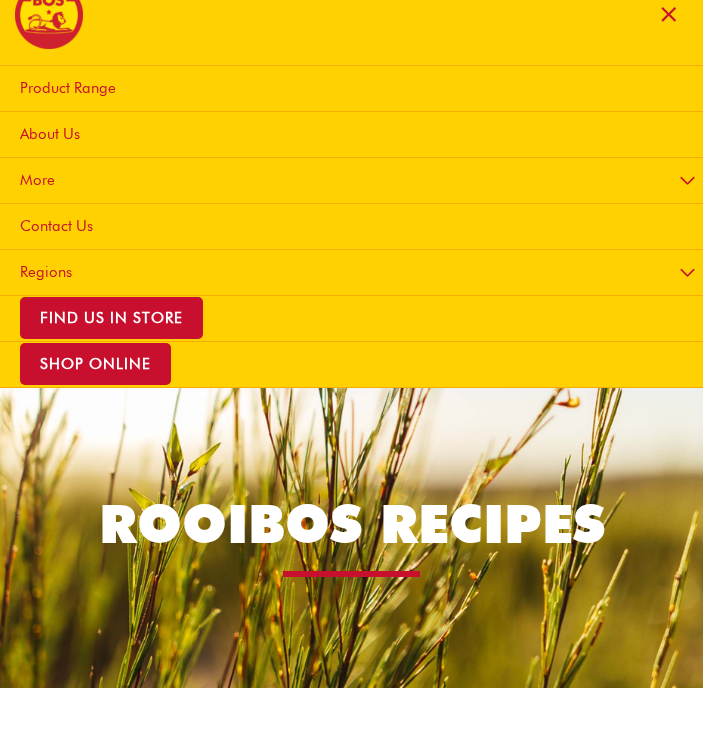 click on "Product Range" at bounding box center [355, 89] 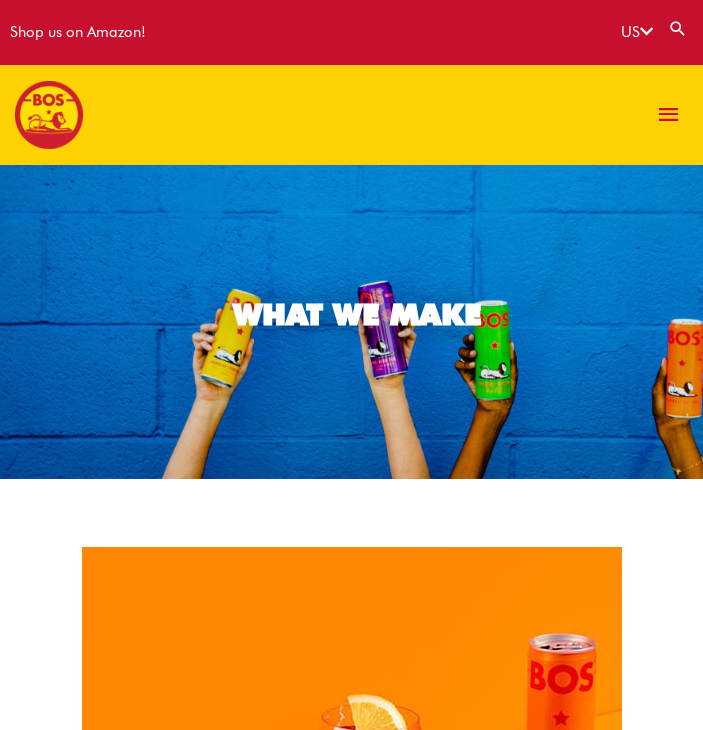 scroll, scrollTop: 0, scrollLeft: 0, axis: both 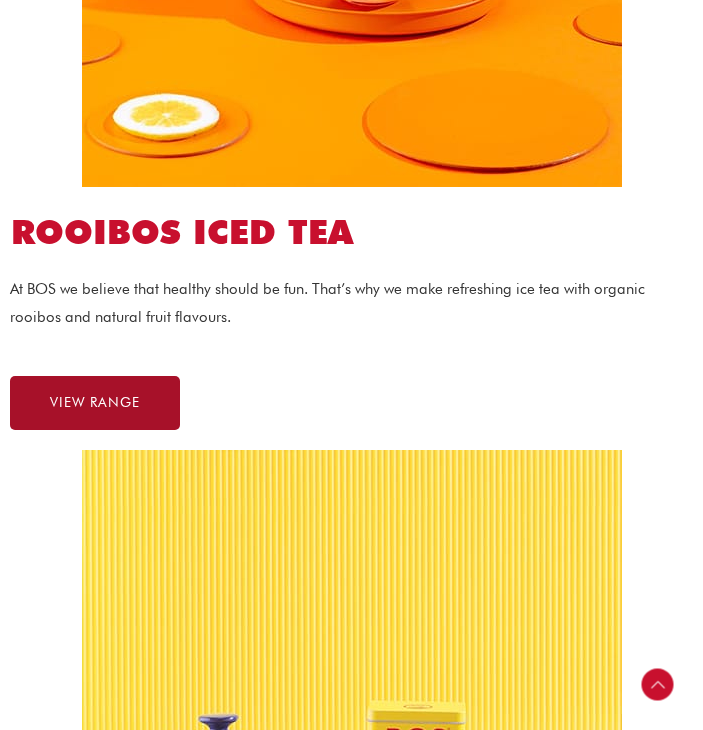 click on "VIEW RANGE" at bounding box center [95, 403] 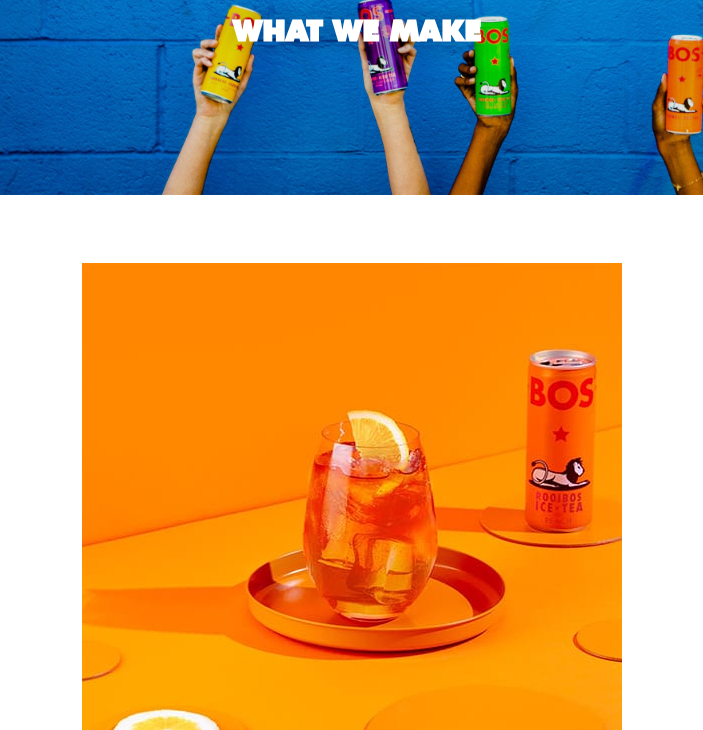 scroll, scrollTop: 0, scrollLeft: 0, axis: both 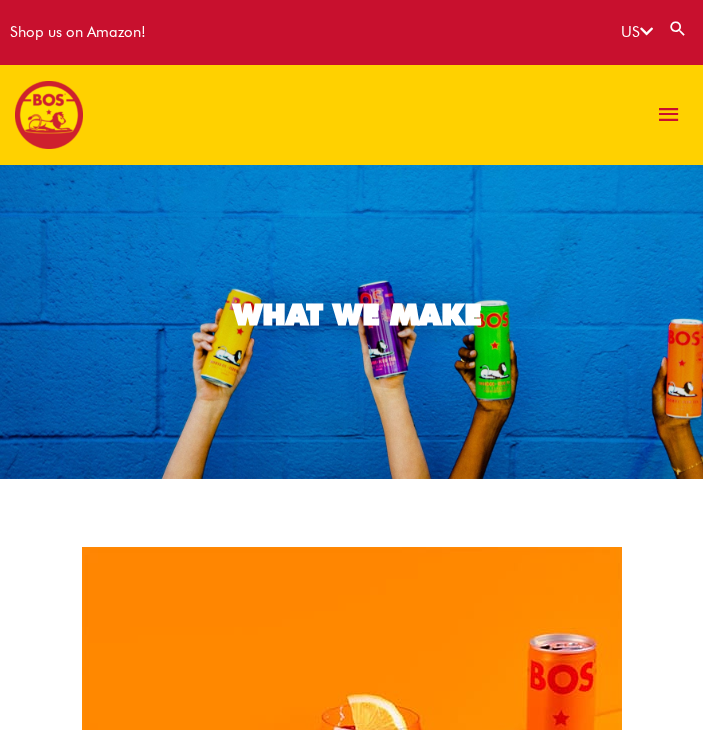 click on "Shop us on Amazon!" at bounding box center [78, 32] 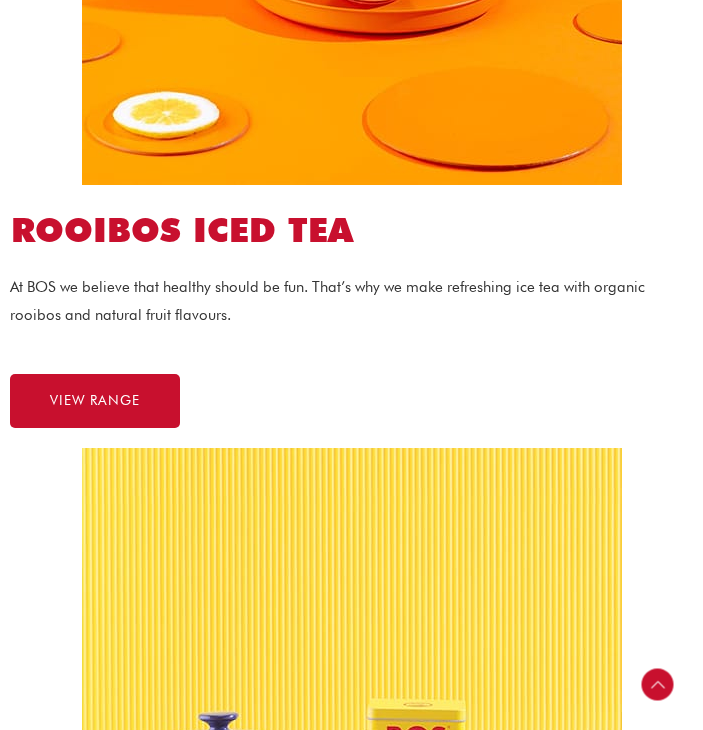 scroll, scrollTop: 700, scrollLeft: 0, axis: vertical 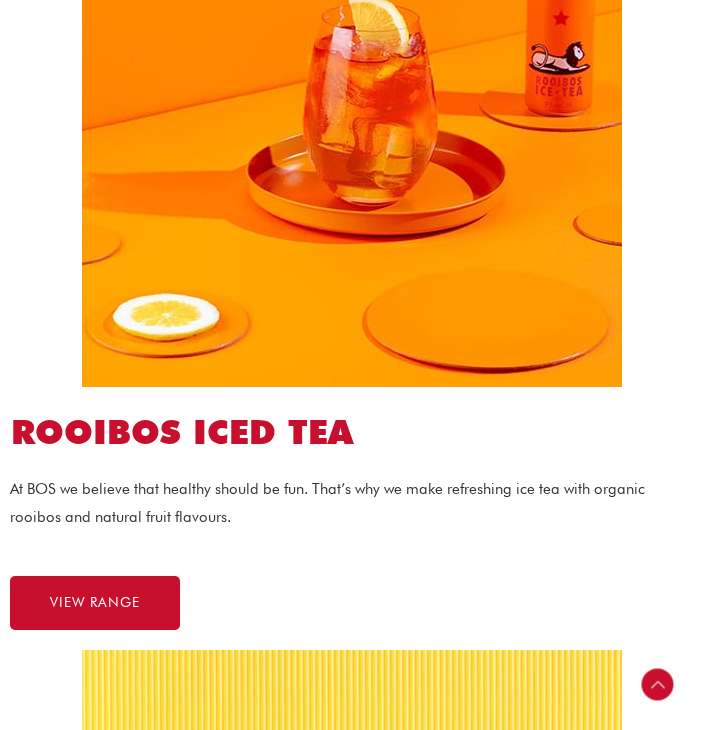 click on "At BOS we believe that healthy should be fun. That’s why we make refreshing ice tea with organic rooibos and natural fruit flavours." at bounding box center (351, 516) 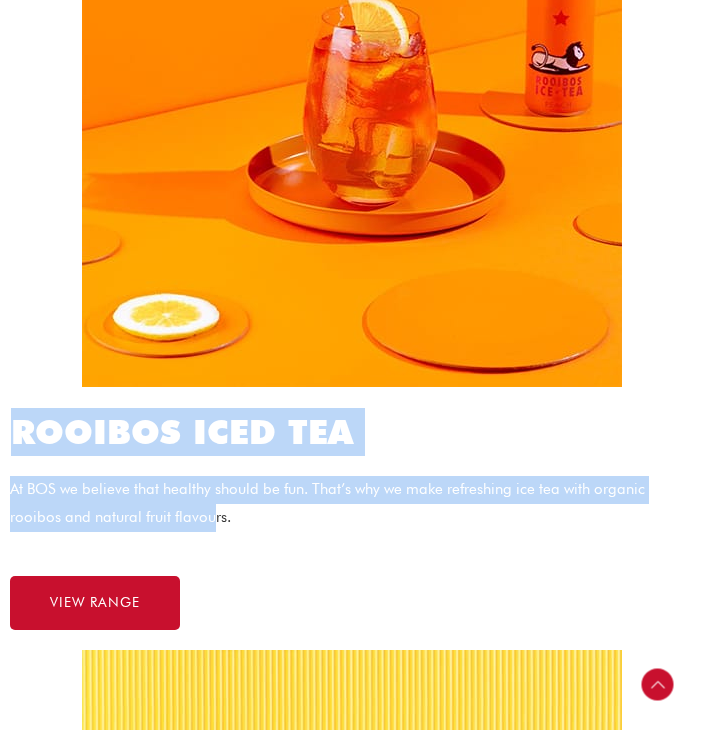 drag, startPoint x: 176, startPoint y: 516, endPoint x: -1, endPoint y: 416, distance: 203.29535 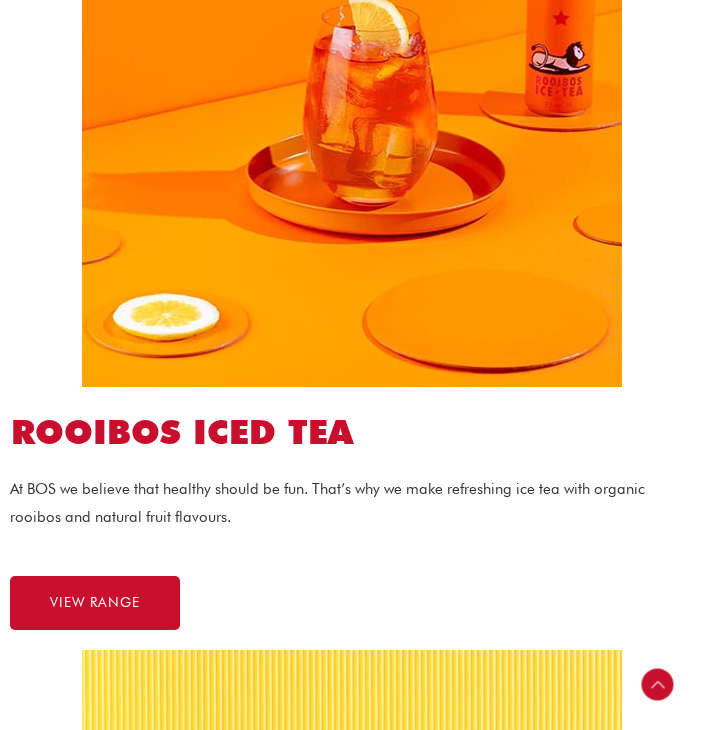 drag, startPoint x: 370, startPoint y: 578, endPoint x: 328, endPoint y: 532, distance: 62.289646 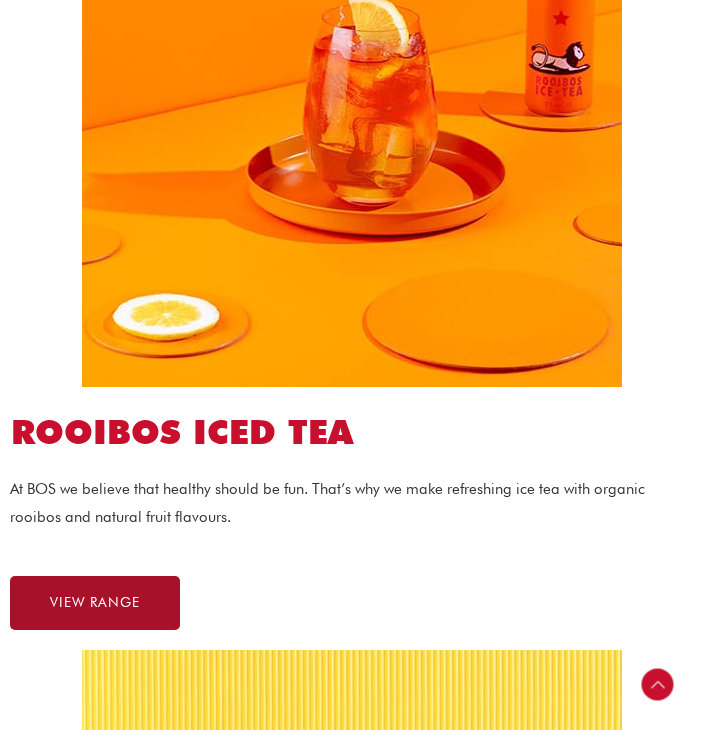click on "VIEW RANGE" at bounding box center (95, 603) 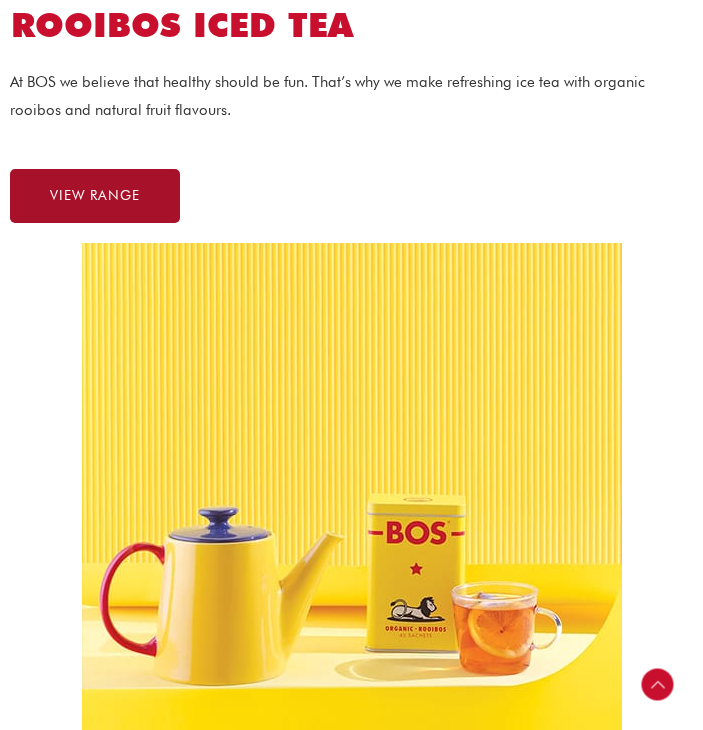 scroll, scrollTop: 1500, scrollLeft: 0, axis: vertical 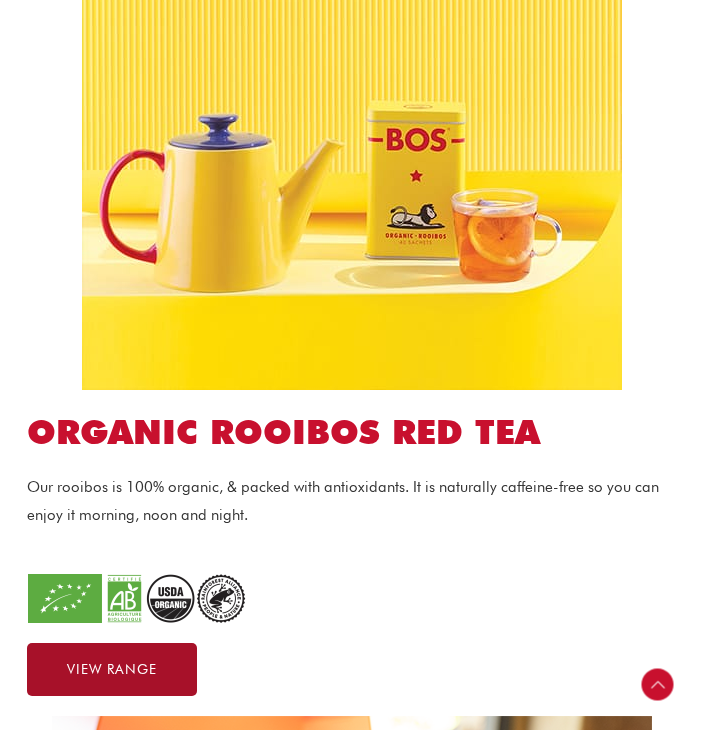 click on "VIEW RANGE" at bounding box center (112, 670) 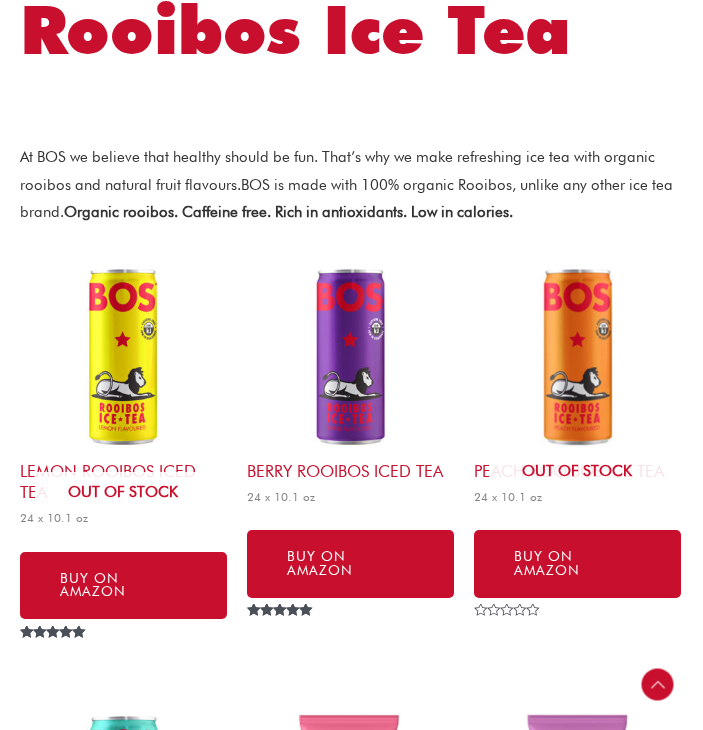 scroll, scrollTop: 400, scrollLeft: 0, axis: vertical 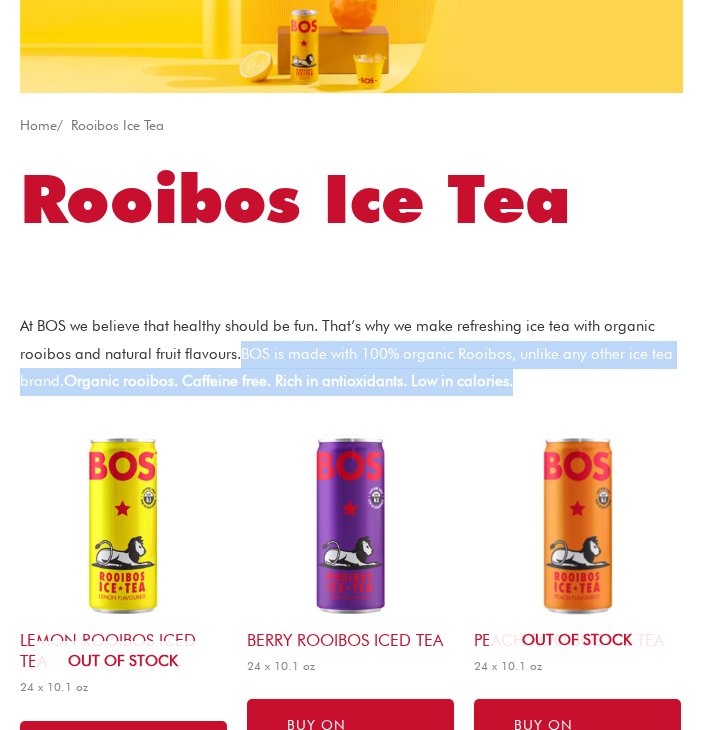 drag, startPoint x: 555, startPoint y: 383, endPoint x: 241, endPoint y: 349, distance: 315.8354 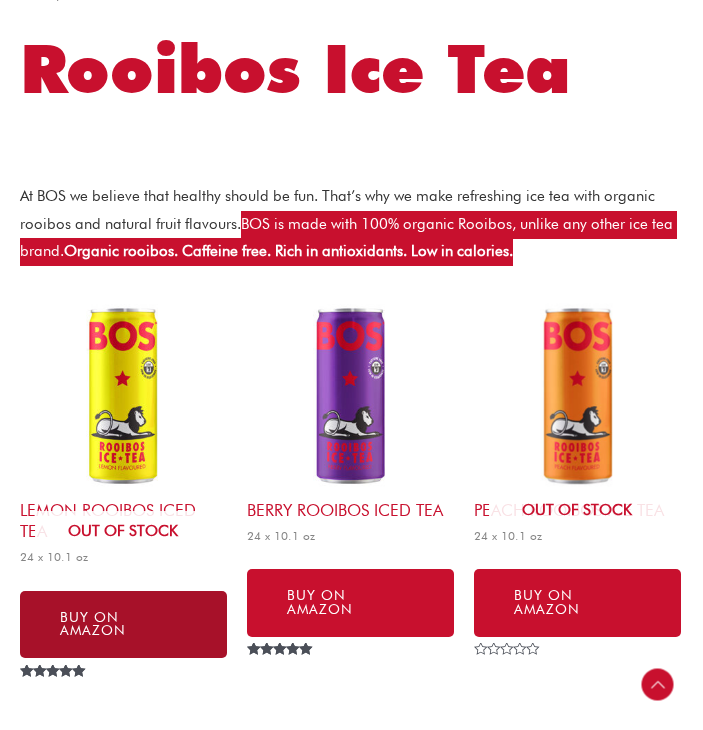 scroll, scrollTop: 531, scrollLeft: 0, axis: vertical 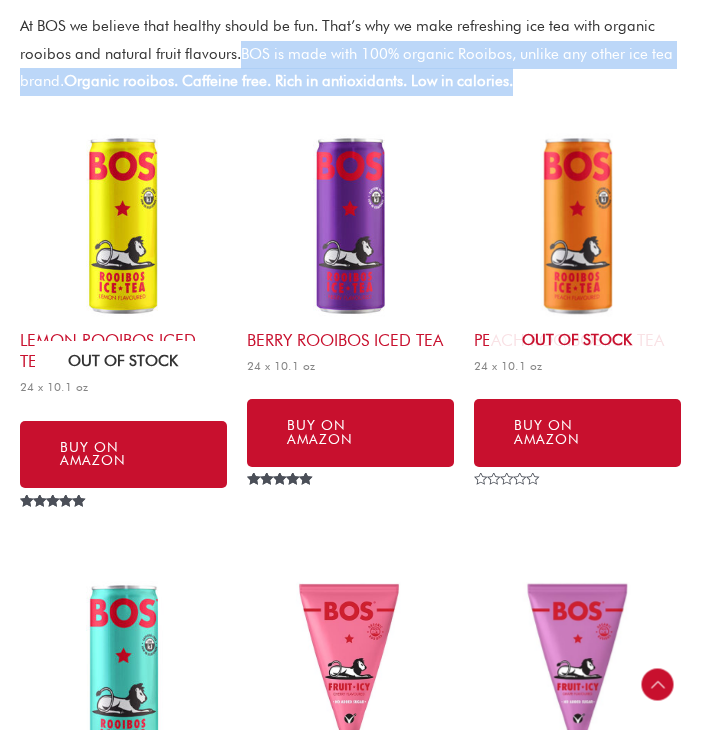 click at bounding box center [123, 226] 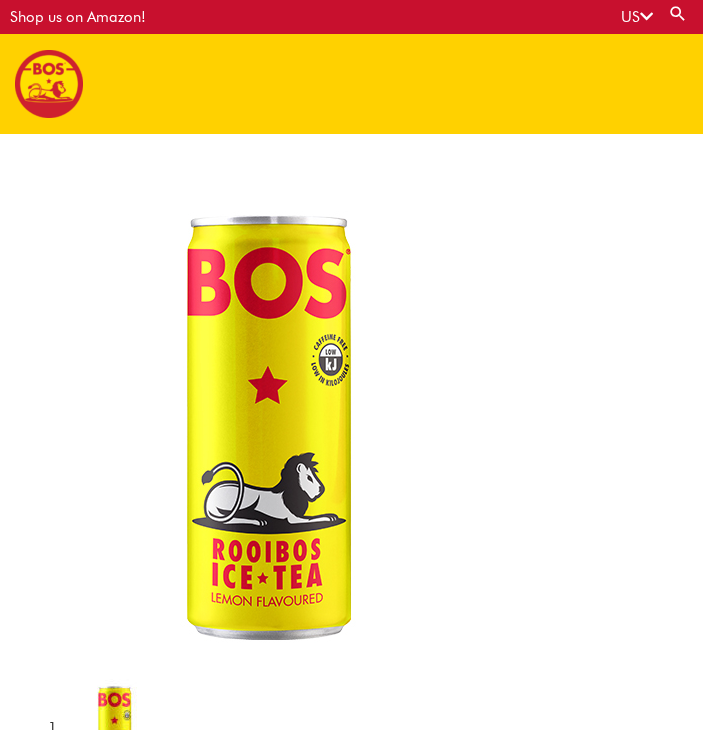 scroll, scrollTop: 0, scrollLeft: 0, axis: both 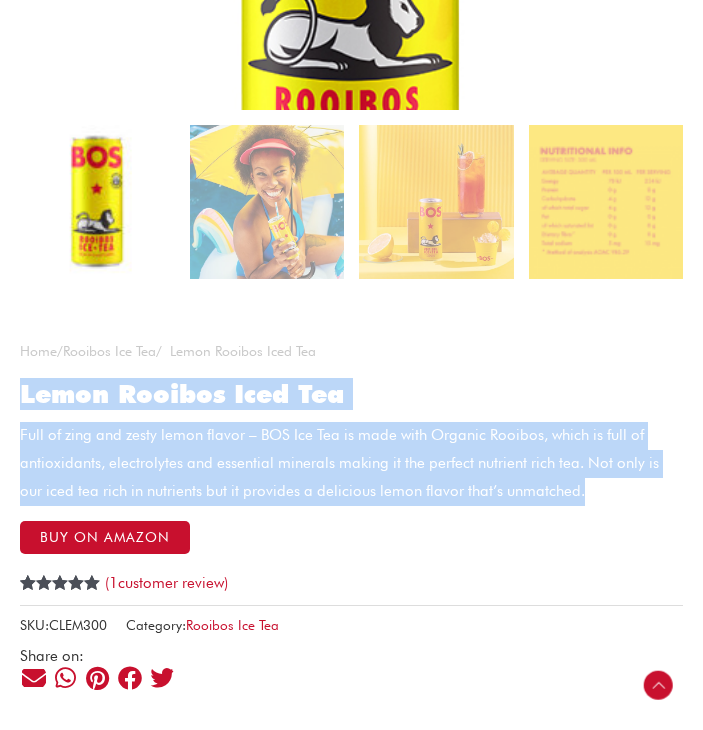 drag, startPoint x: 25, startPoint y: 390, endPoint x: 558, endPoint y: 504, distance: 545.05505 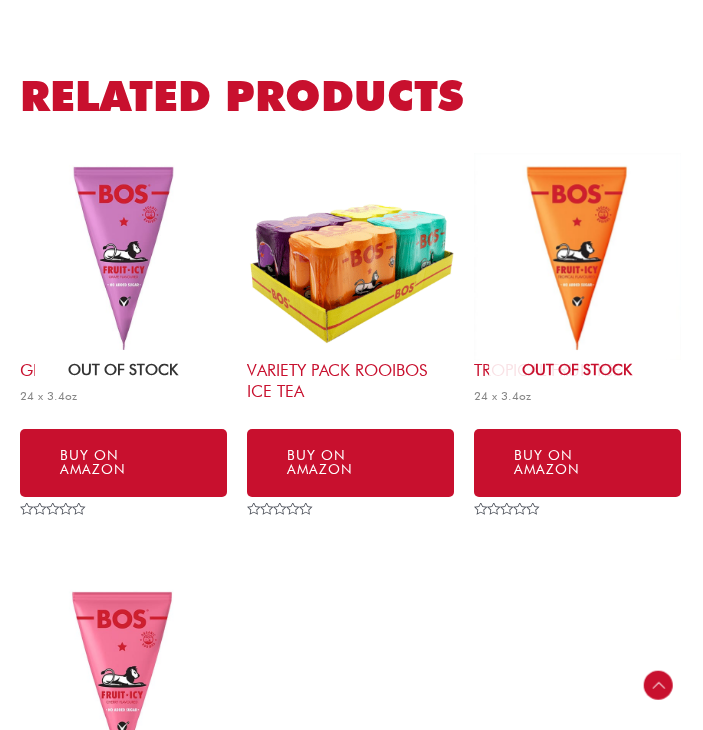 click at bounding box center (123, 256) 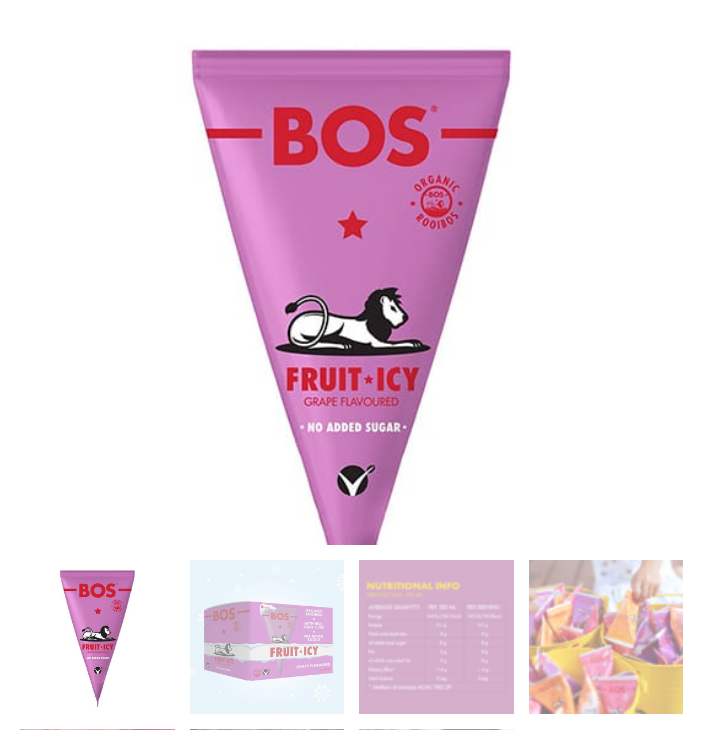 scroll, scrollTop: 300, scrollLeft: 0, axis: vertical 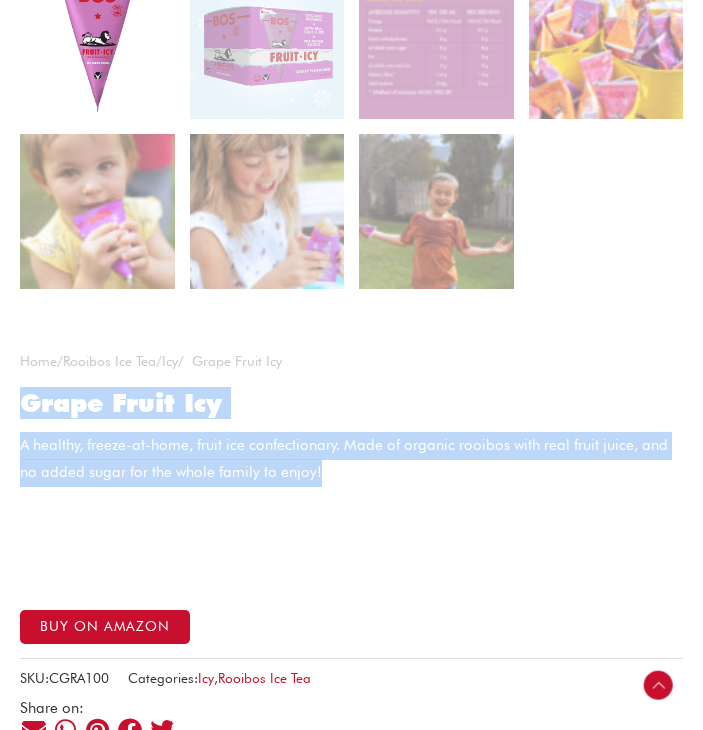 drag, startPoint x: 420, startPoint y: 480, endPoint x: -1, endPoint y: 403, distance: 427.98364 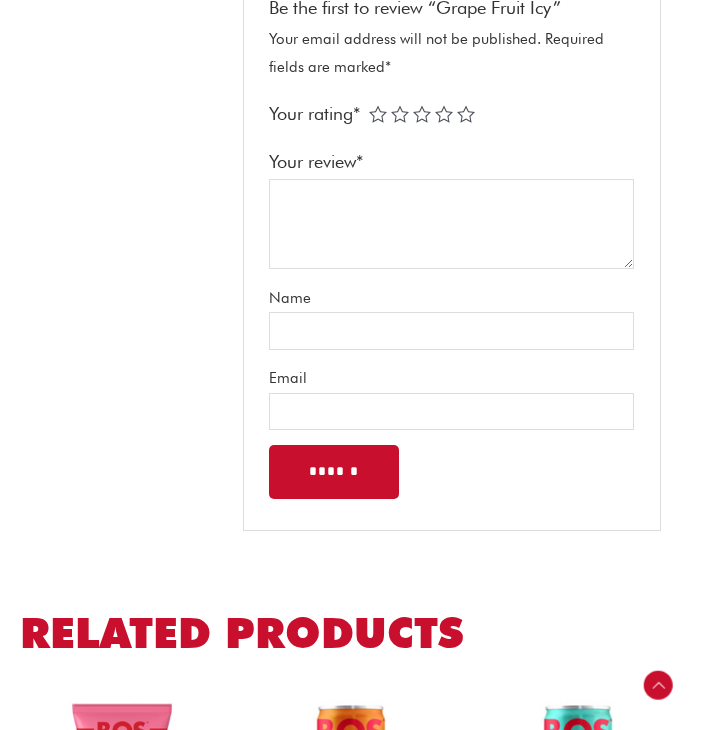 scroll, scrollTop: 1500, scrollLeft: 0, axis: vertical 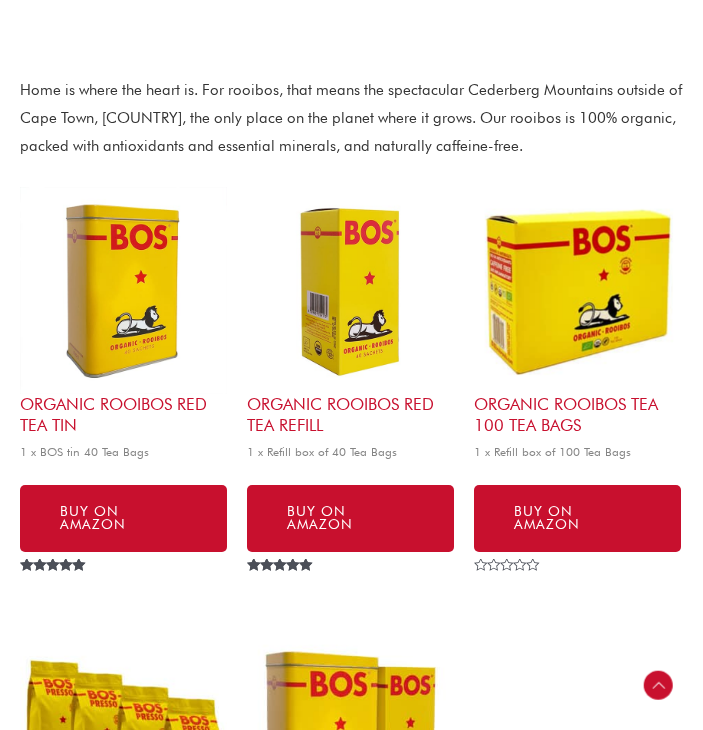 click at bounding box center (123, 290) 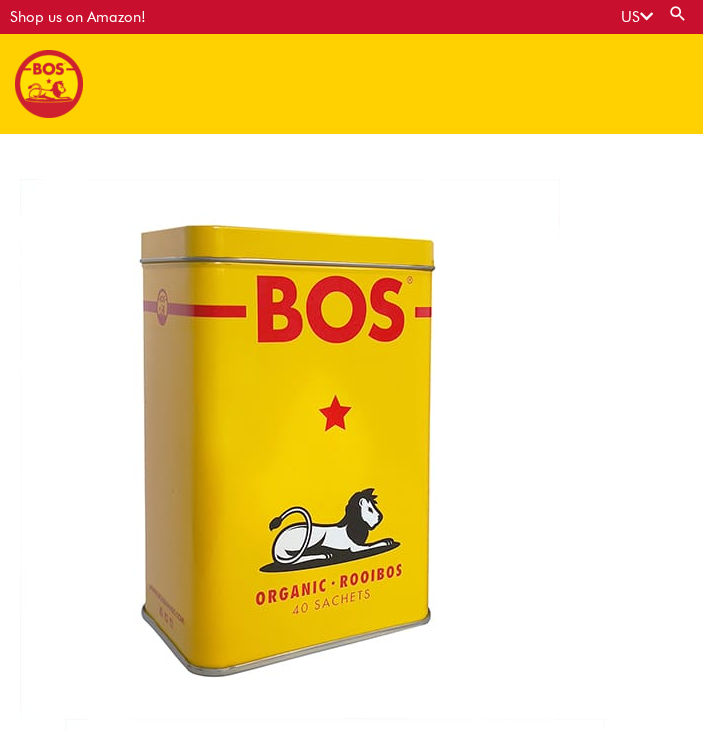 scroll, scrollTop: 0, scrollLeft: 0, axis: both 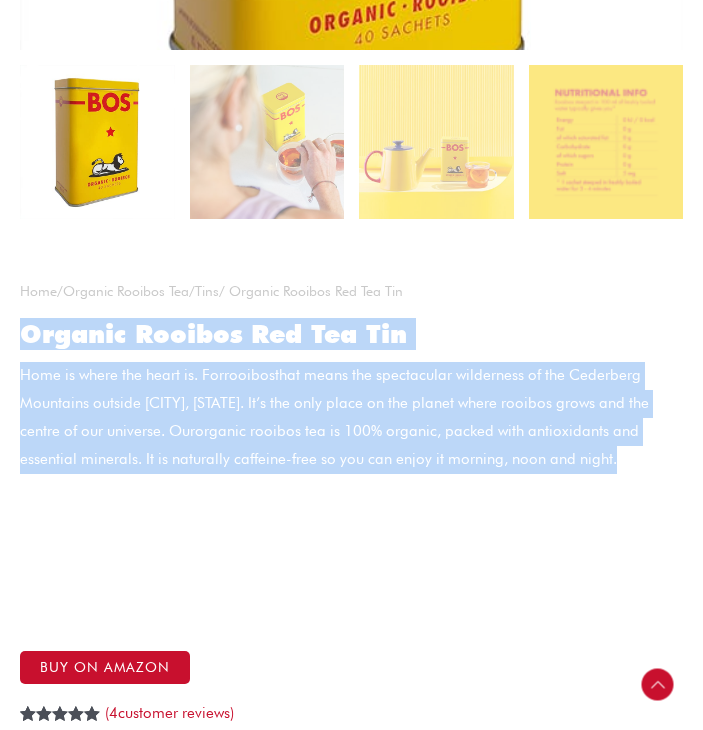 drag, startPoint x: 24, startPoint y: 334, endPoint x: 654, endPoint y: 449, distance: 640.41003 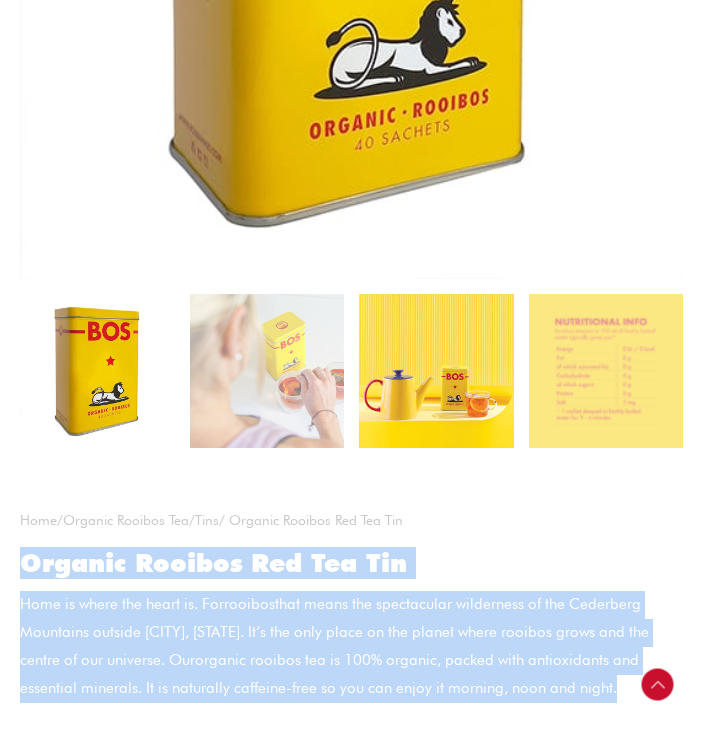 scroll, scrollTop: 500, scrollLeft: 0, axis: vertical 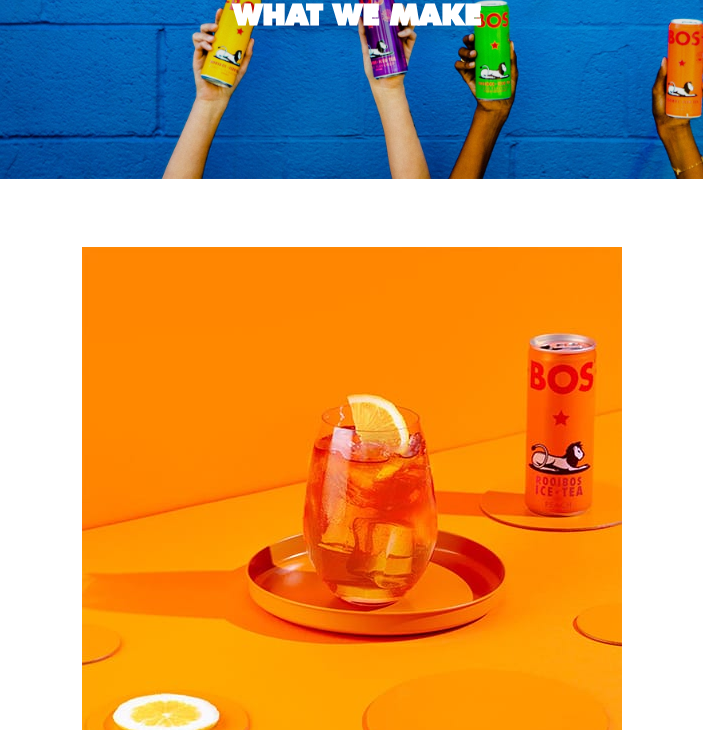 click at bounding box center (352, 517) 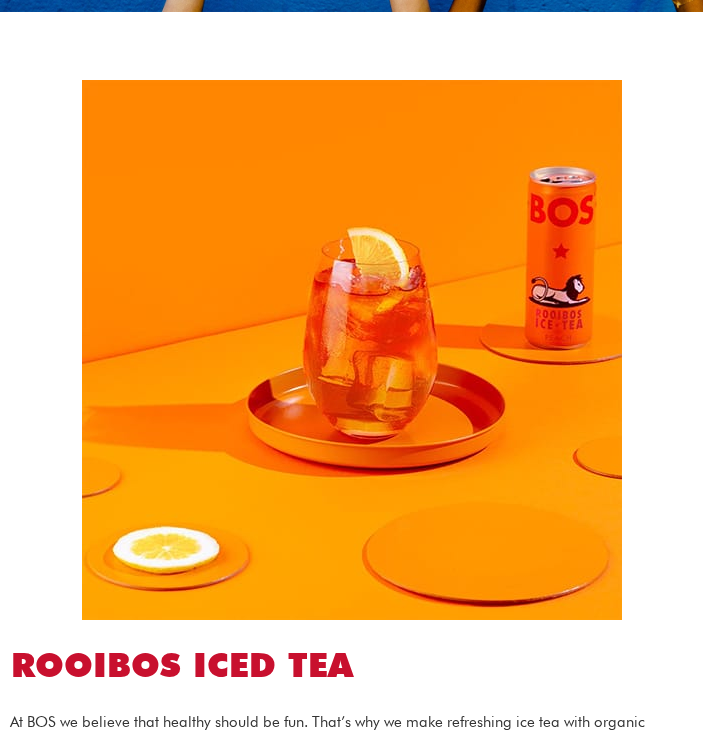 scroll, scrollTop: 600, scrollLeft: 0, axis: vertical 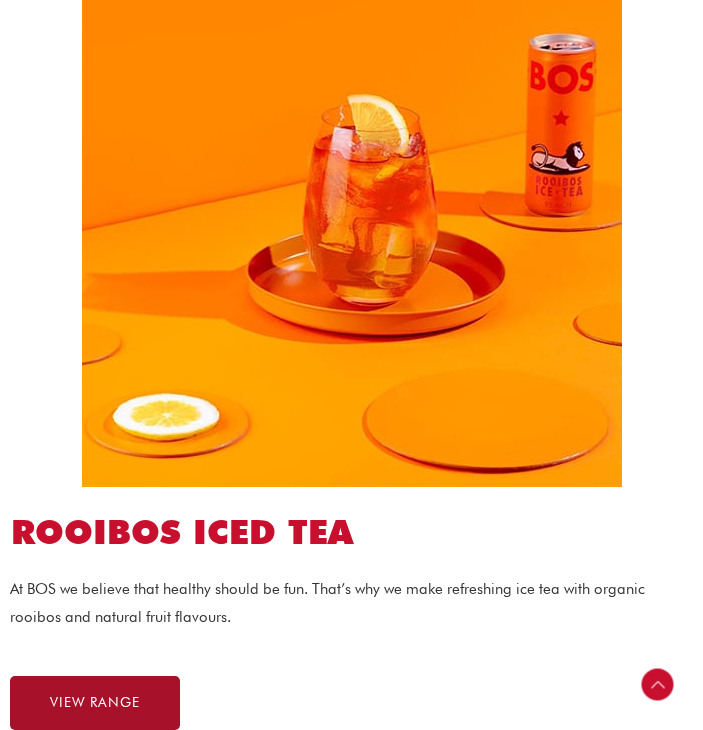click on "VIEW RANGE" at bounding box center (95, 703) 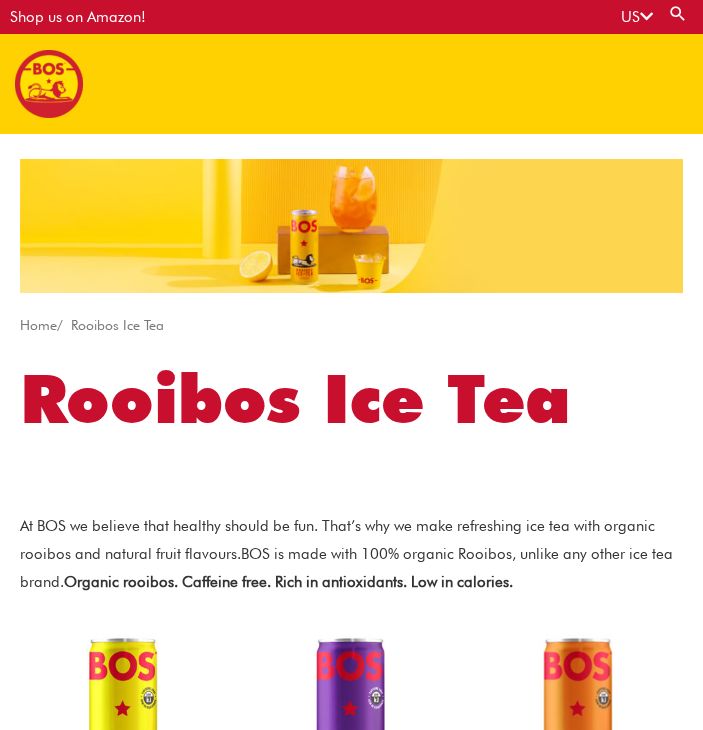 scroll, scrollTop: 0, scrollLeft: 0, axis: both 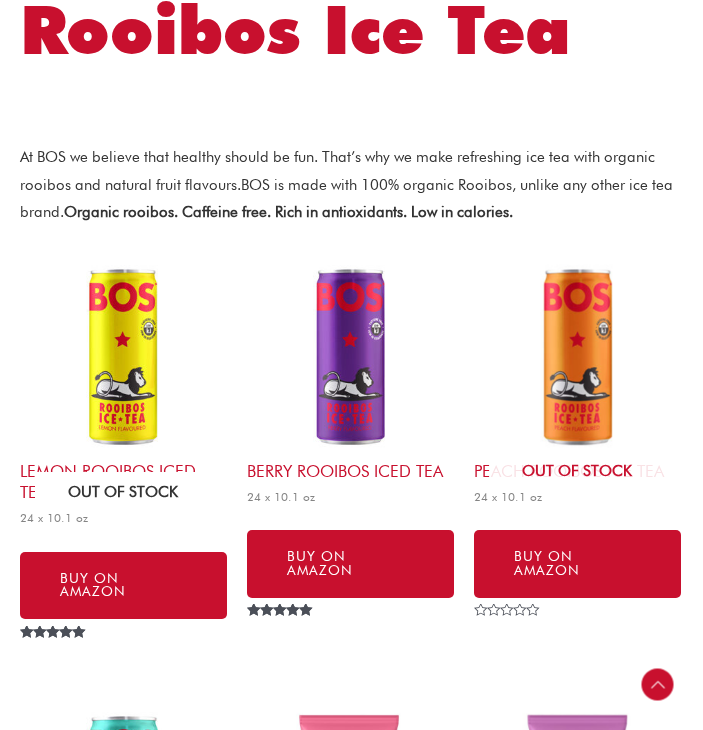 click at bounding box center (123, 357) 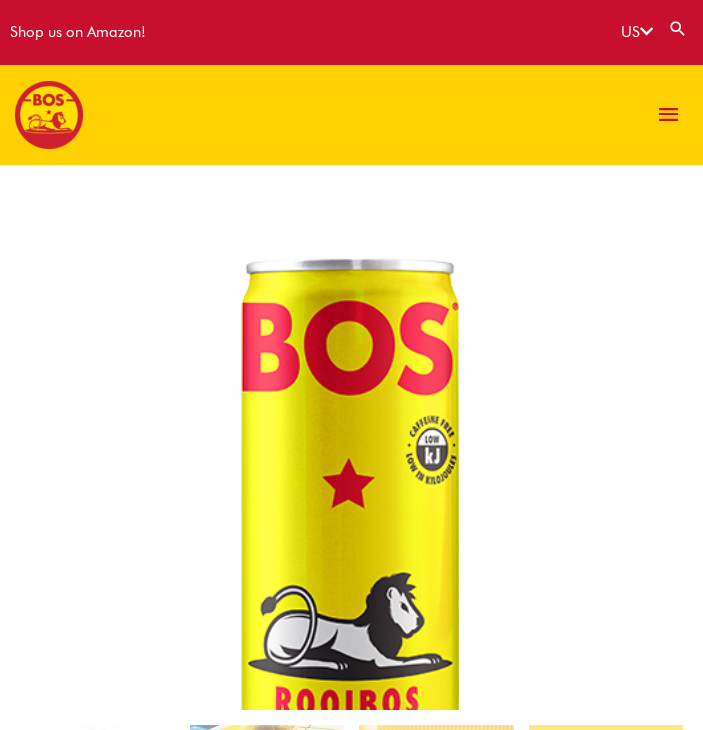 scroll, scrollTop: 100, scrollLeft: 0, axis: vertical 